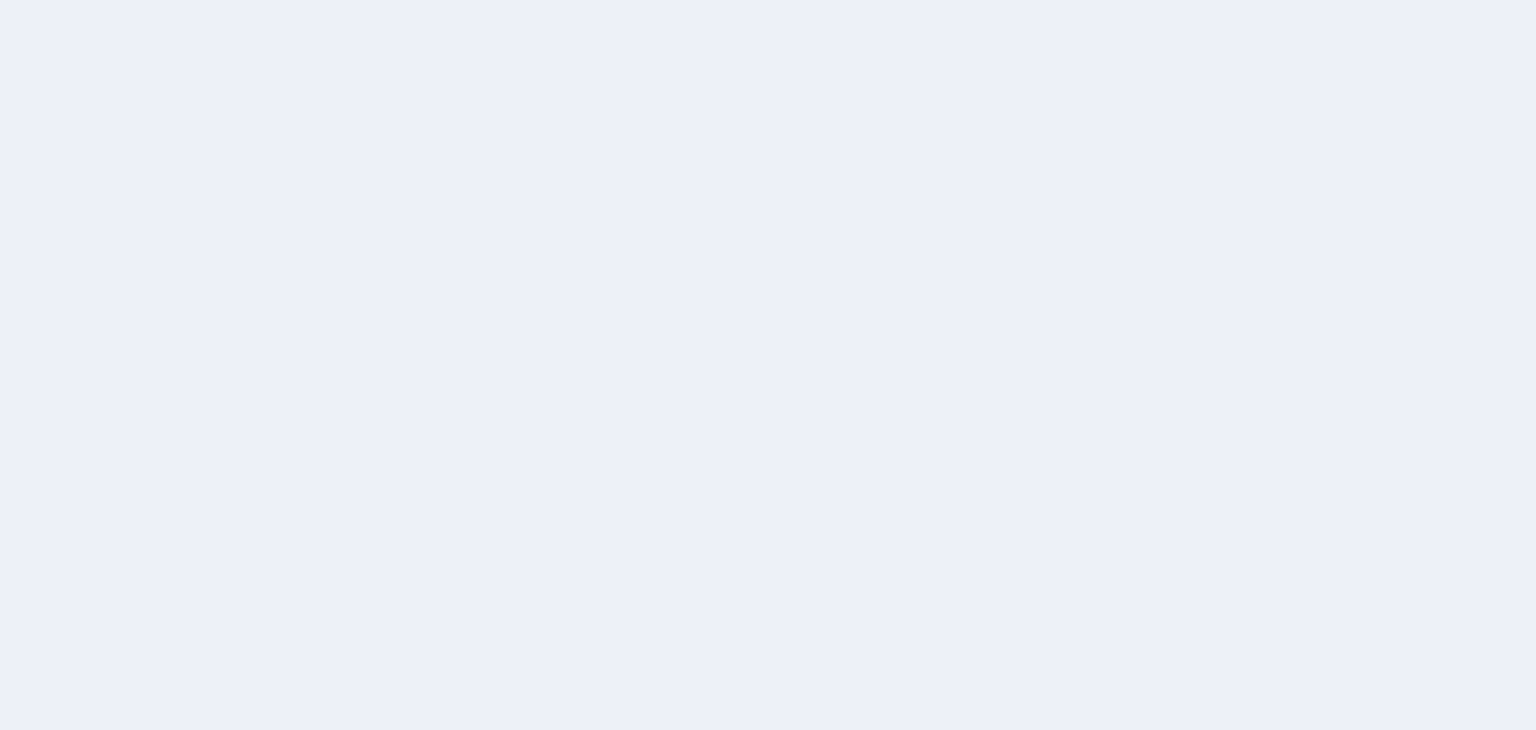 scroll, scrollTop: 0, scrollLeft: 0, axis: both 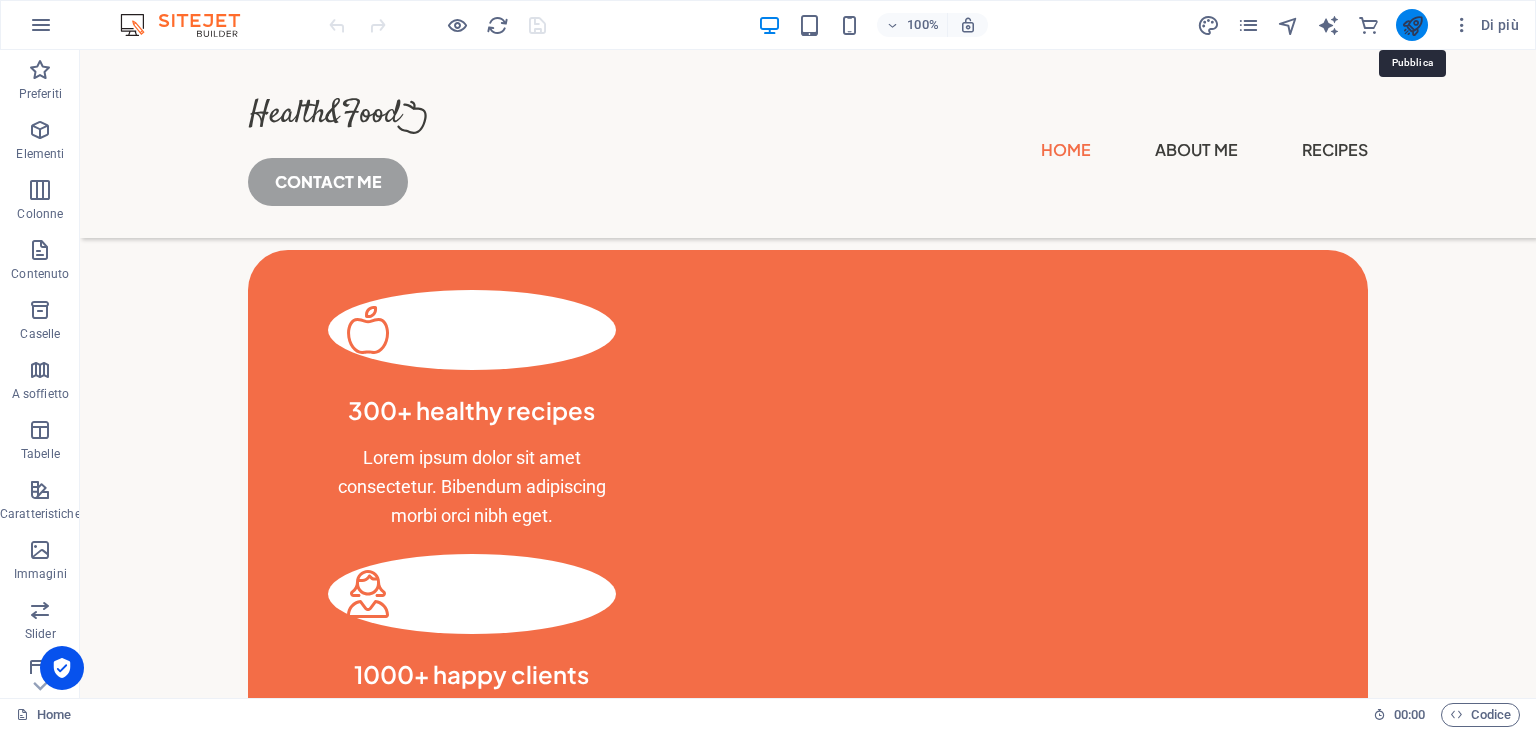 click at bounding box center (1412, 25) 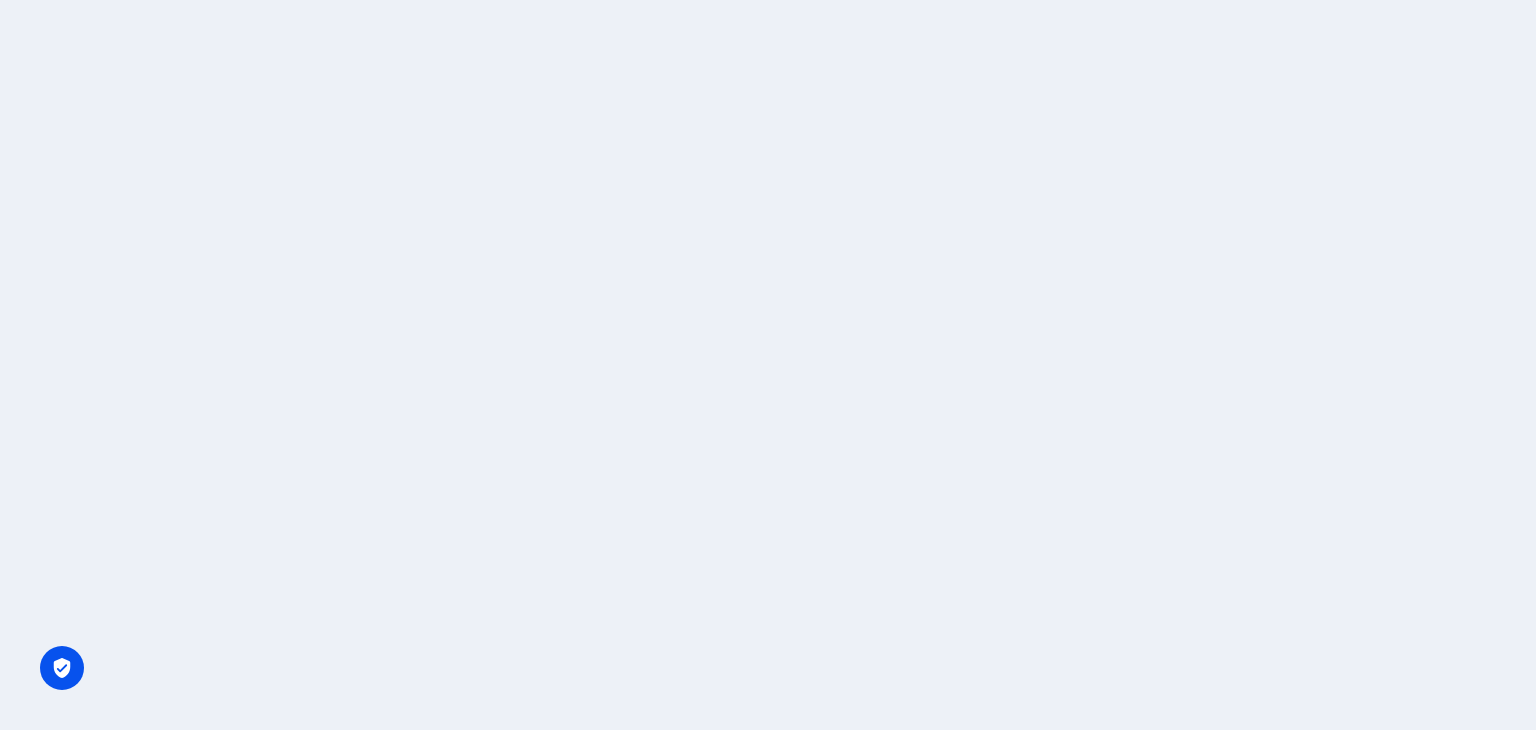 scroll, scrollTop: 0, scrollLeft: 0, axis: both 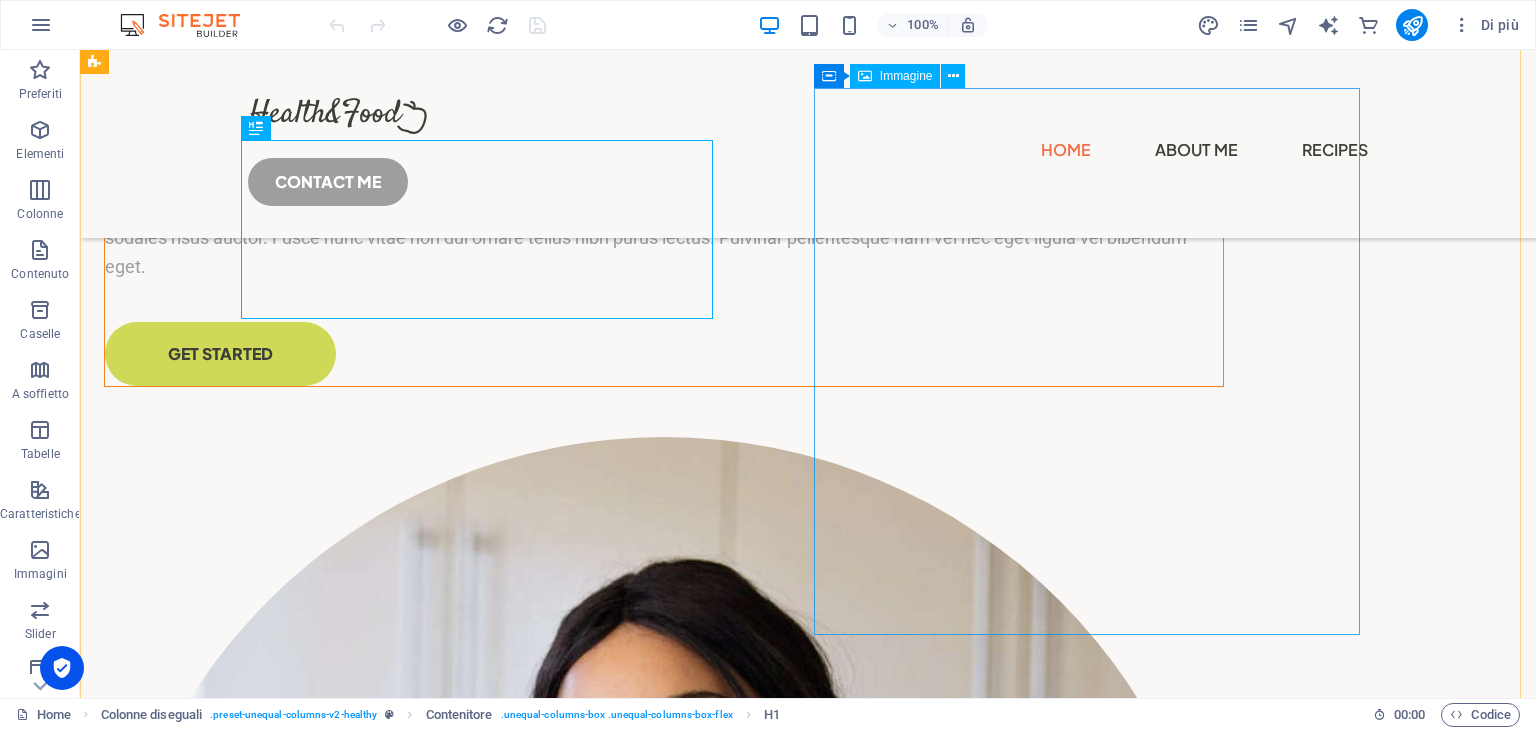 click at bounding box center (664, 997) 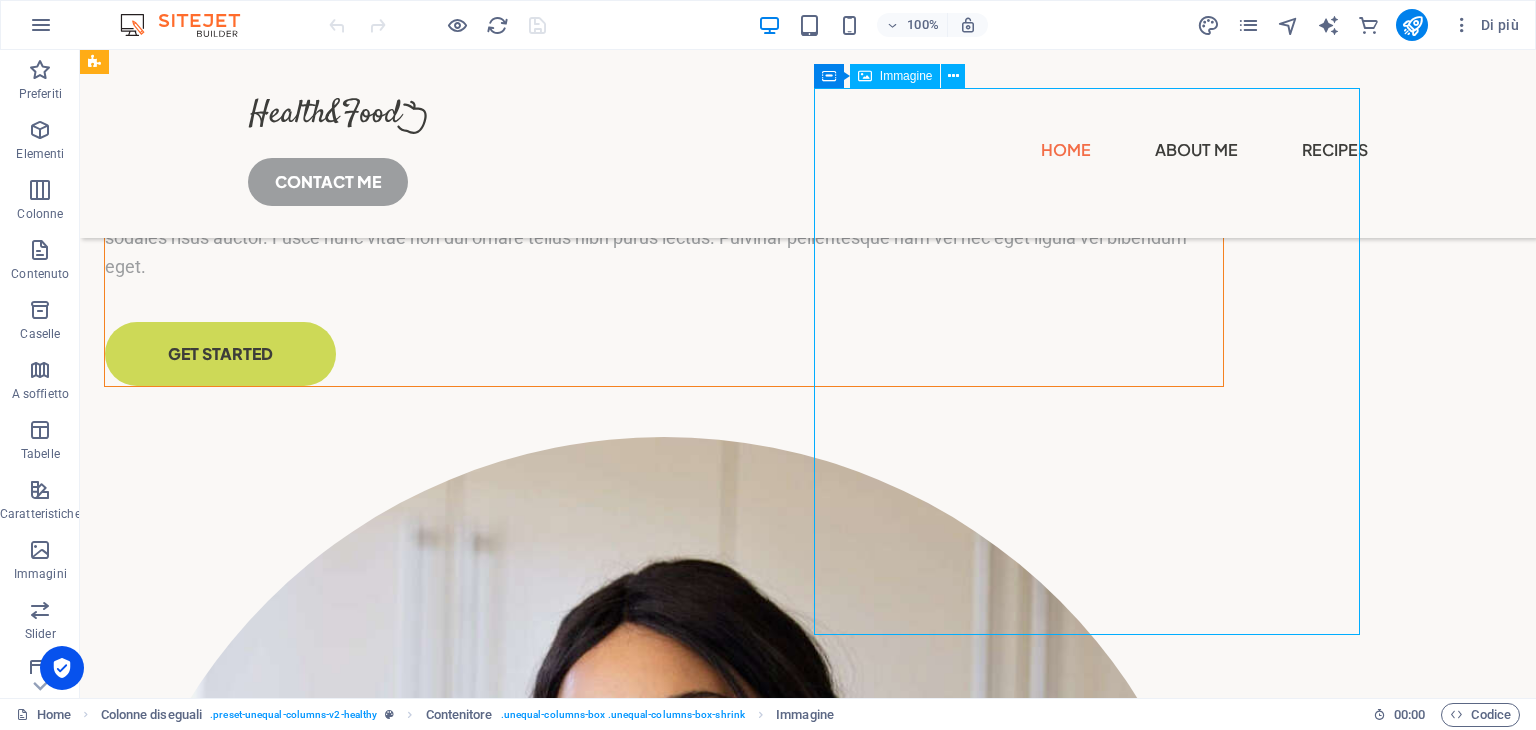 drag, startPoint x: 1007, startPoint y: 466, endPoint x: 1015, endPoint y: 557, distance: 91.350975 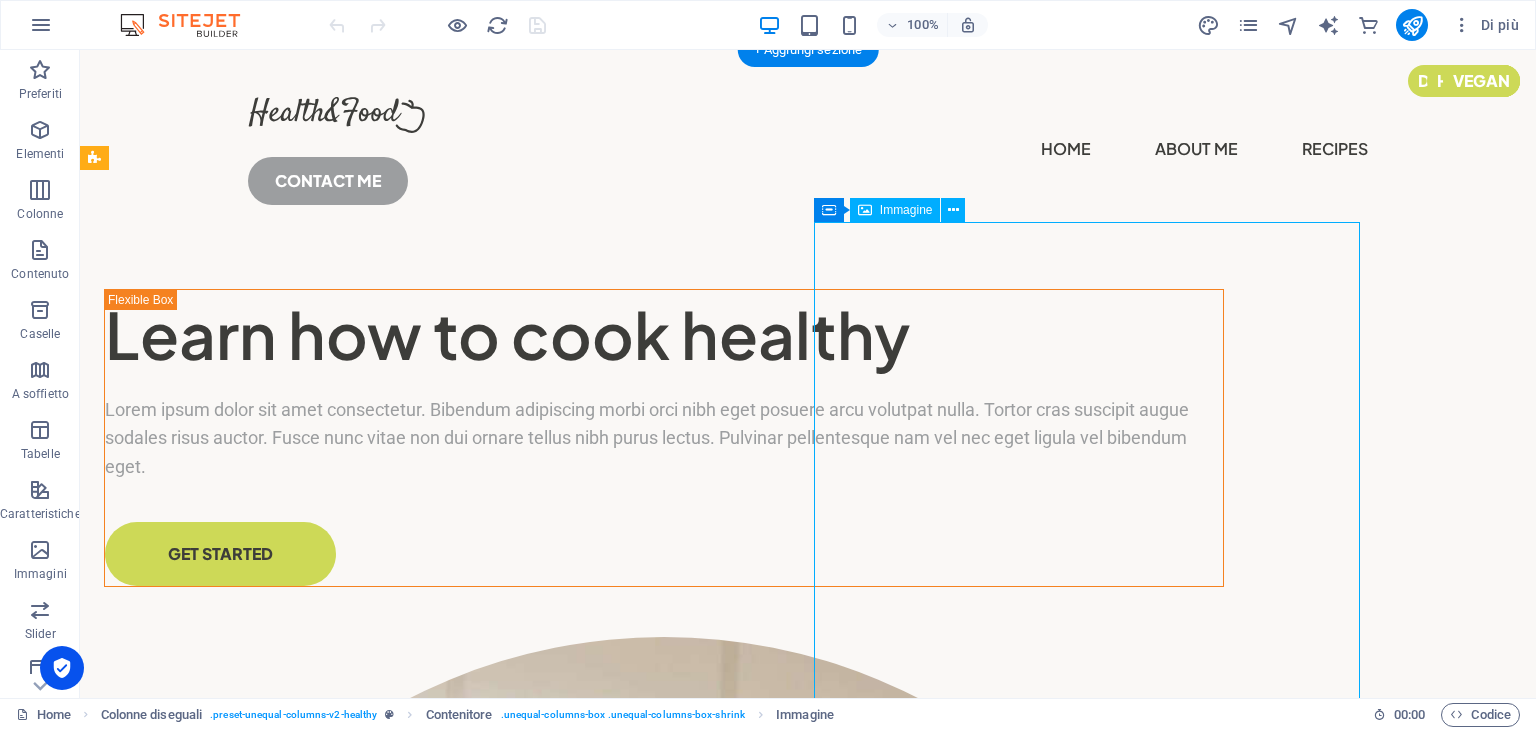 scroll, scrollTop: 0, scrollLeft: 0, axis: both 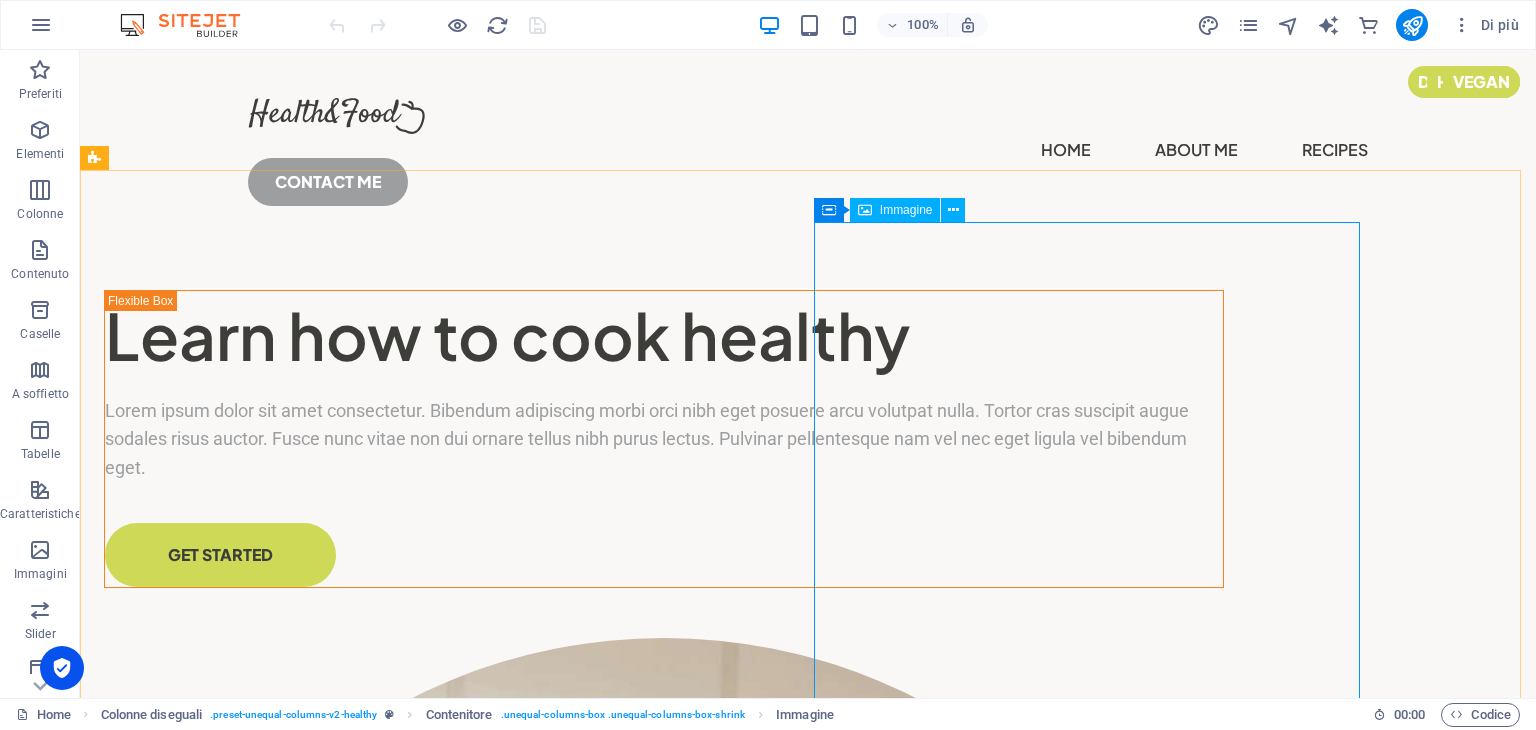 click on "Immagine" at bounding box center [906, 210] 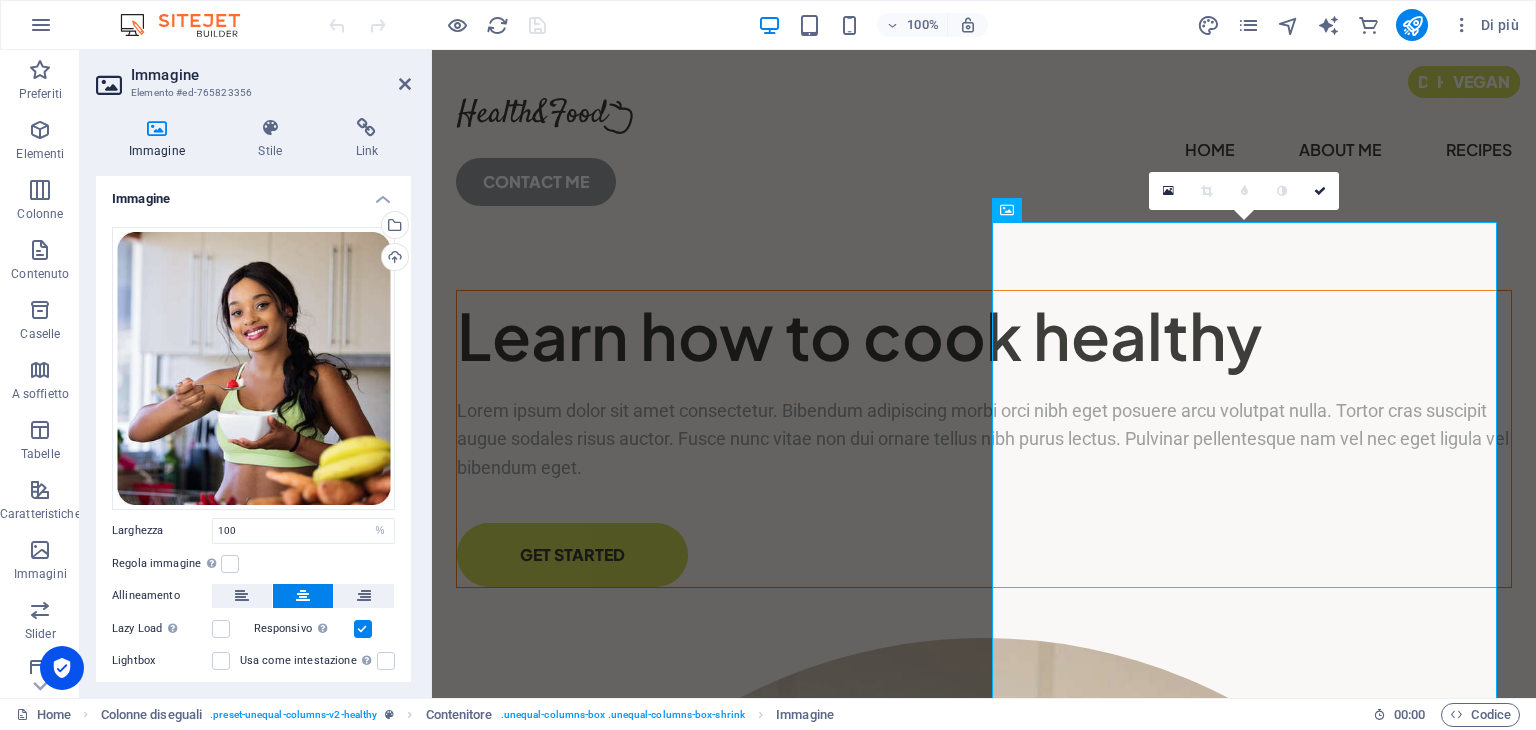 scroll, scrollTop: 0, scrollLeft: 0, axis: both 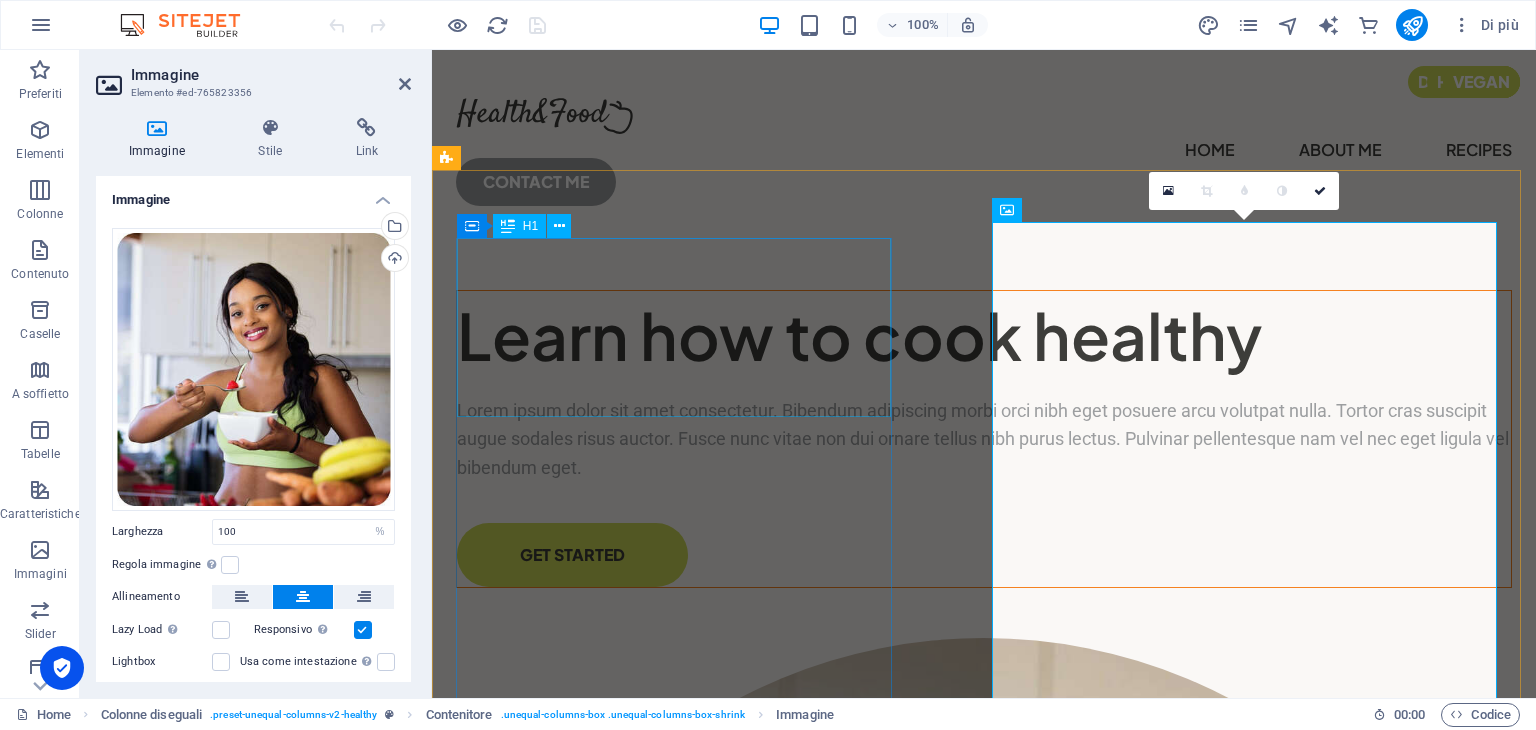 click on "Learn how to cook healthy" at bounding box center [984, 336] 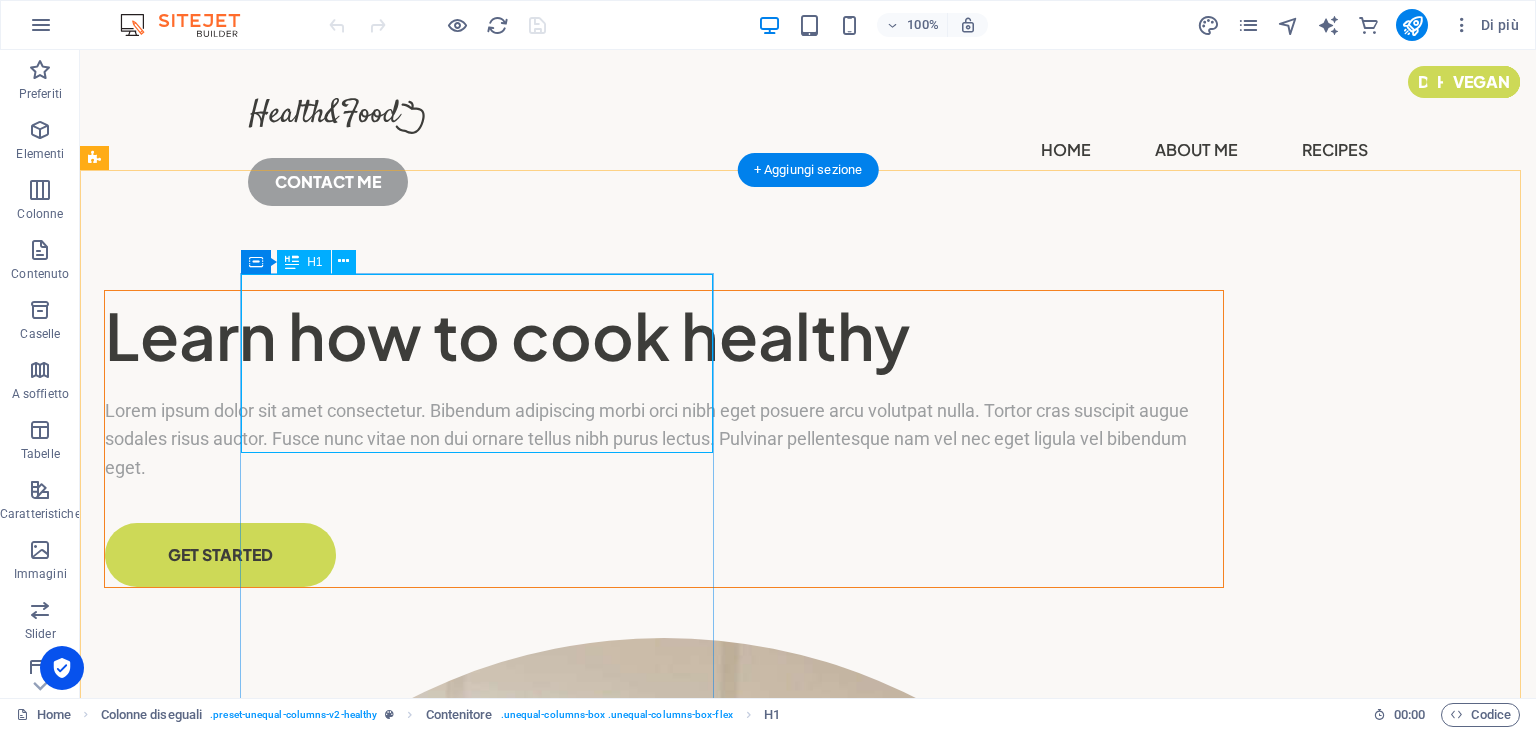 click on "Learn how to cook healthy" at bounding box center [664, 336] 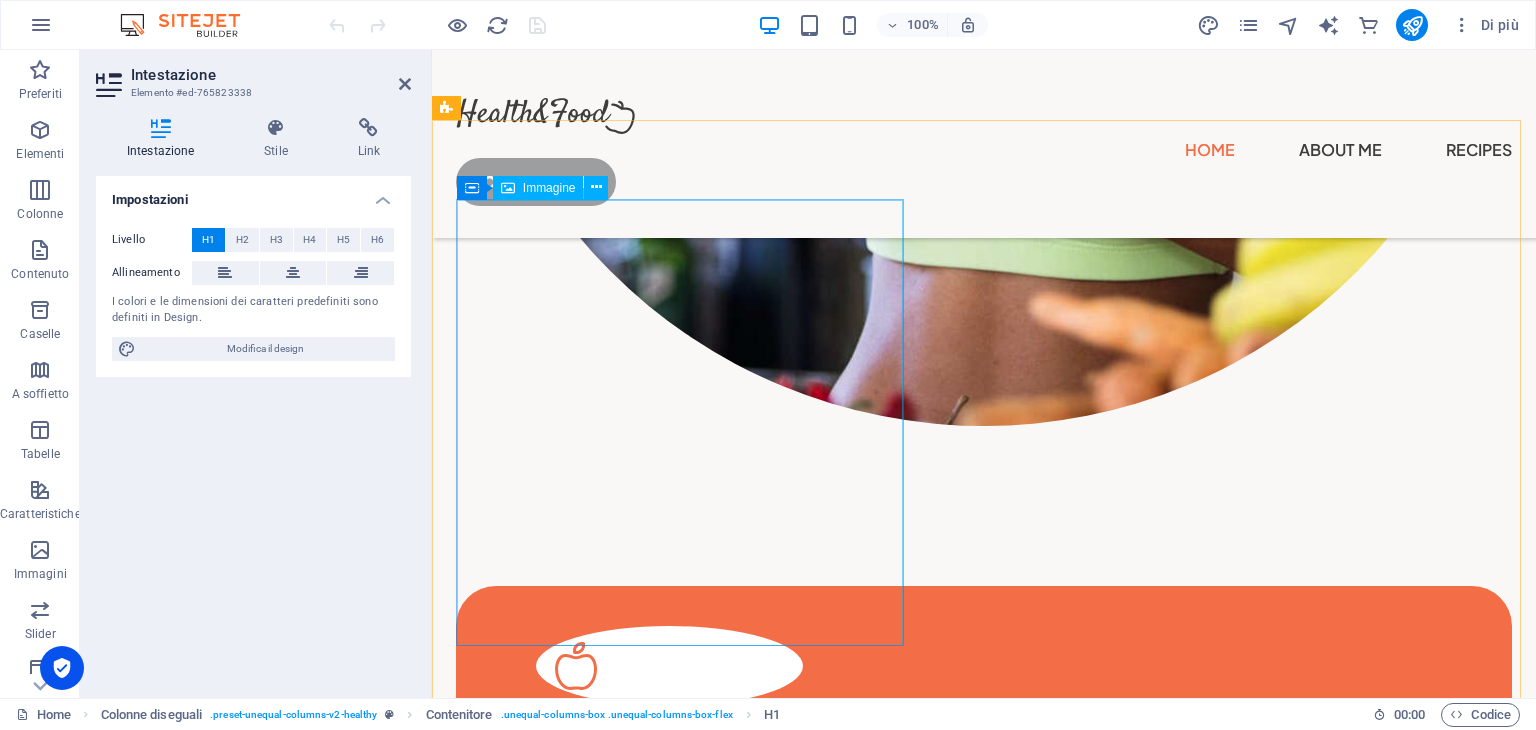 scroll, scrollTop: 933, scrollLeft: 0, axis: vertical 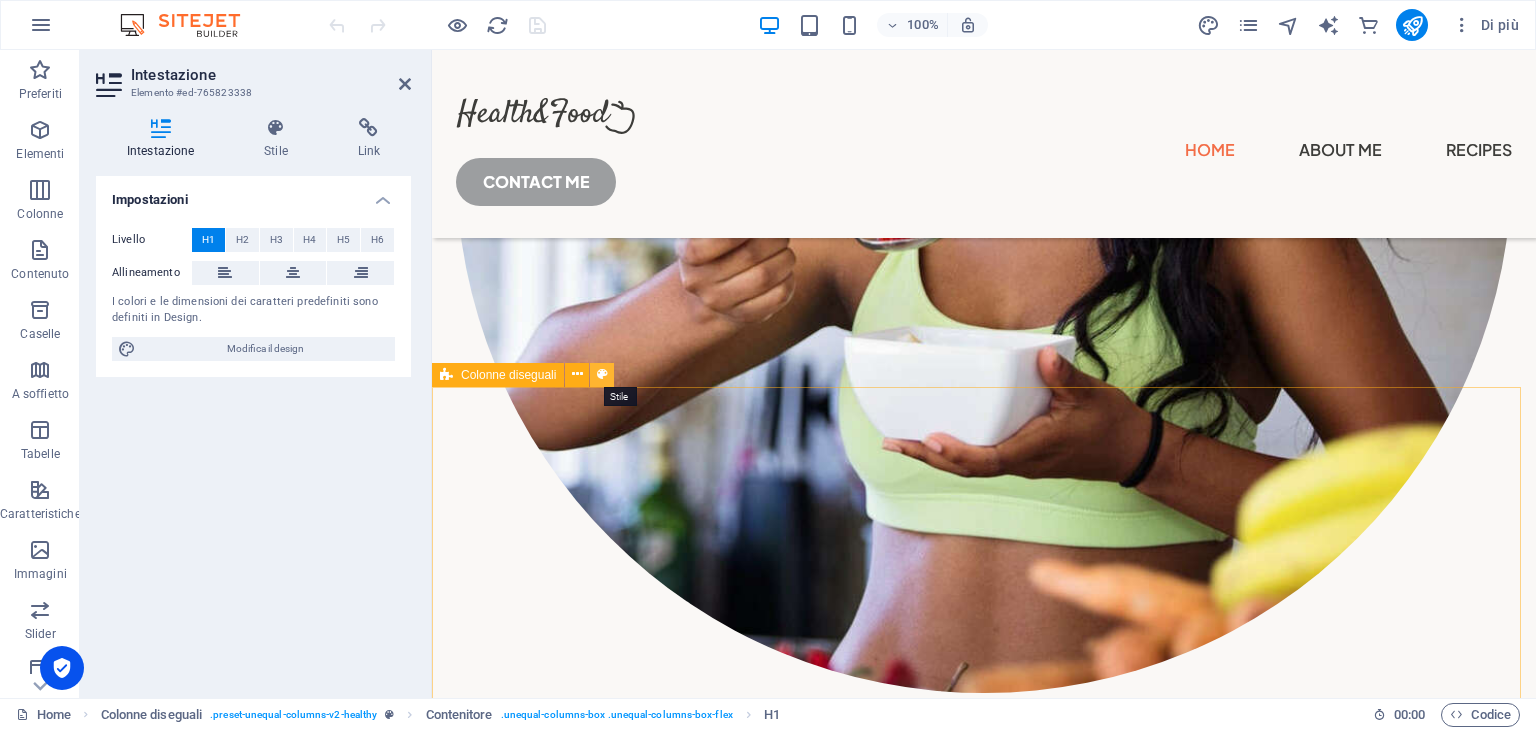 drag, startPoint x: 603, startPoint y: 378, endPoint x: 172, endPoint y: 357, distance: 431.5113 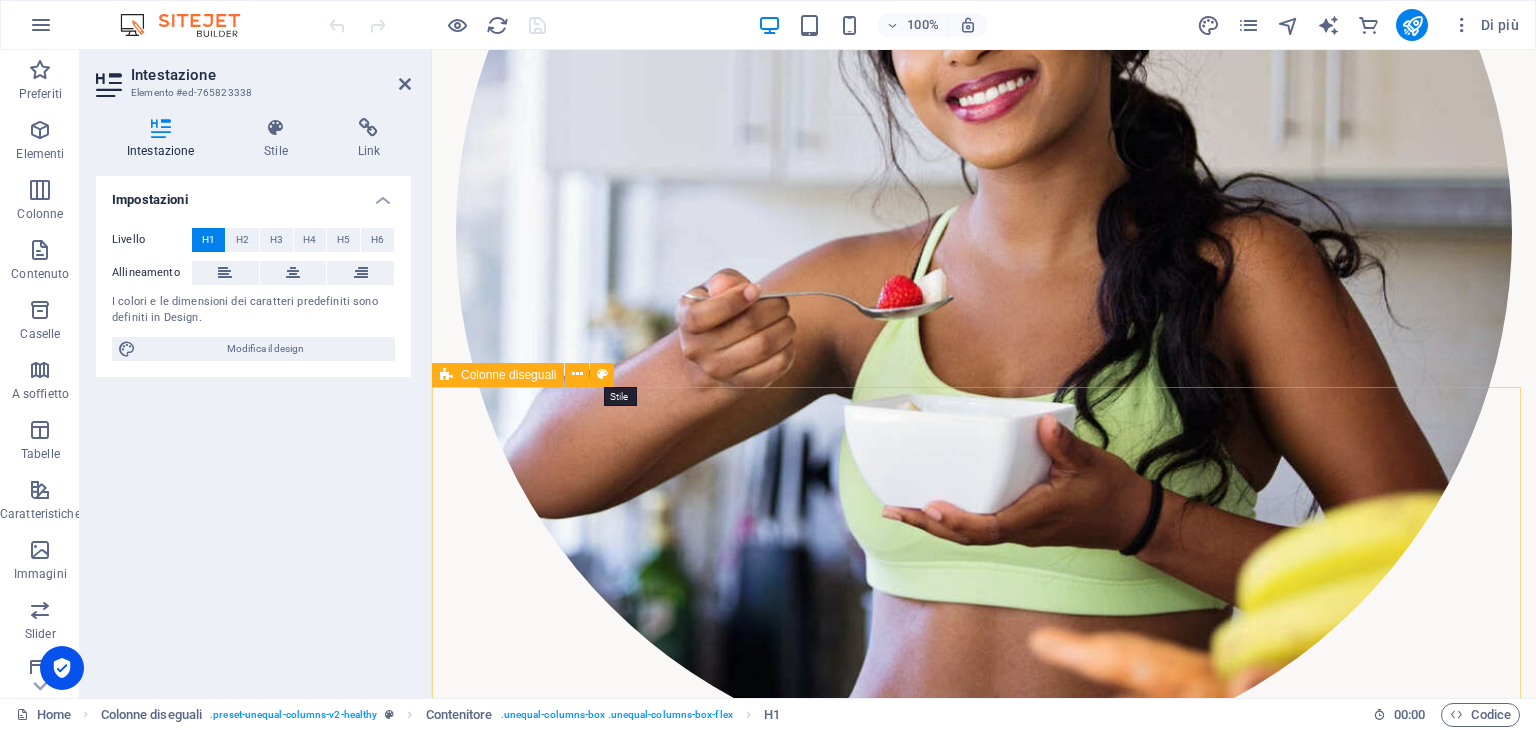 select on "%" 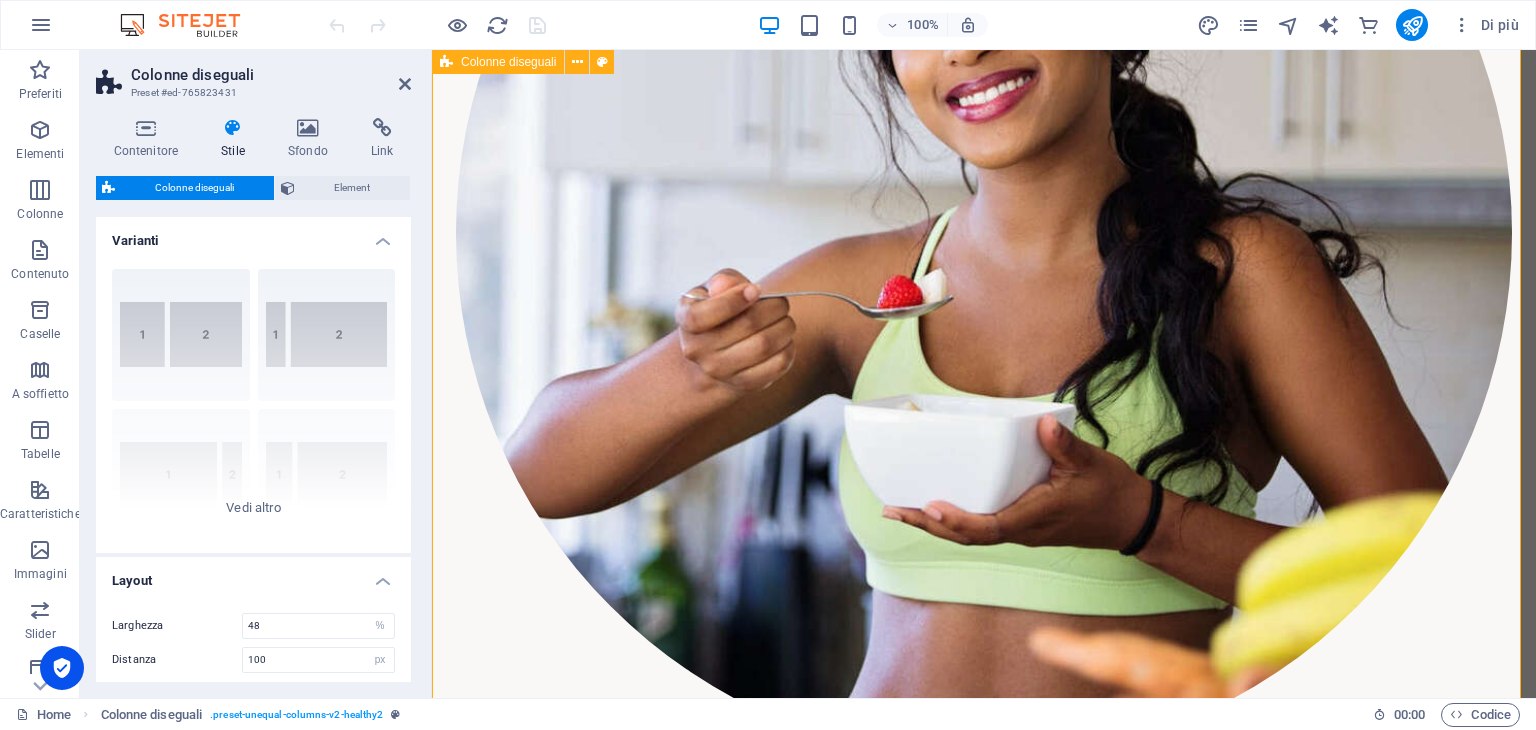 scroll, scrollTop: 1460, scrollLeft: 0, axis: vertical 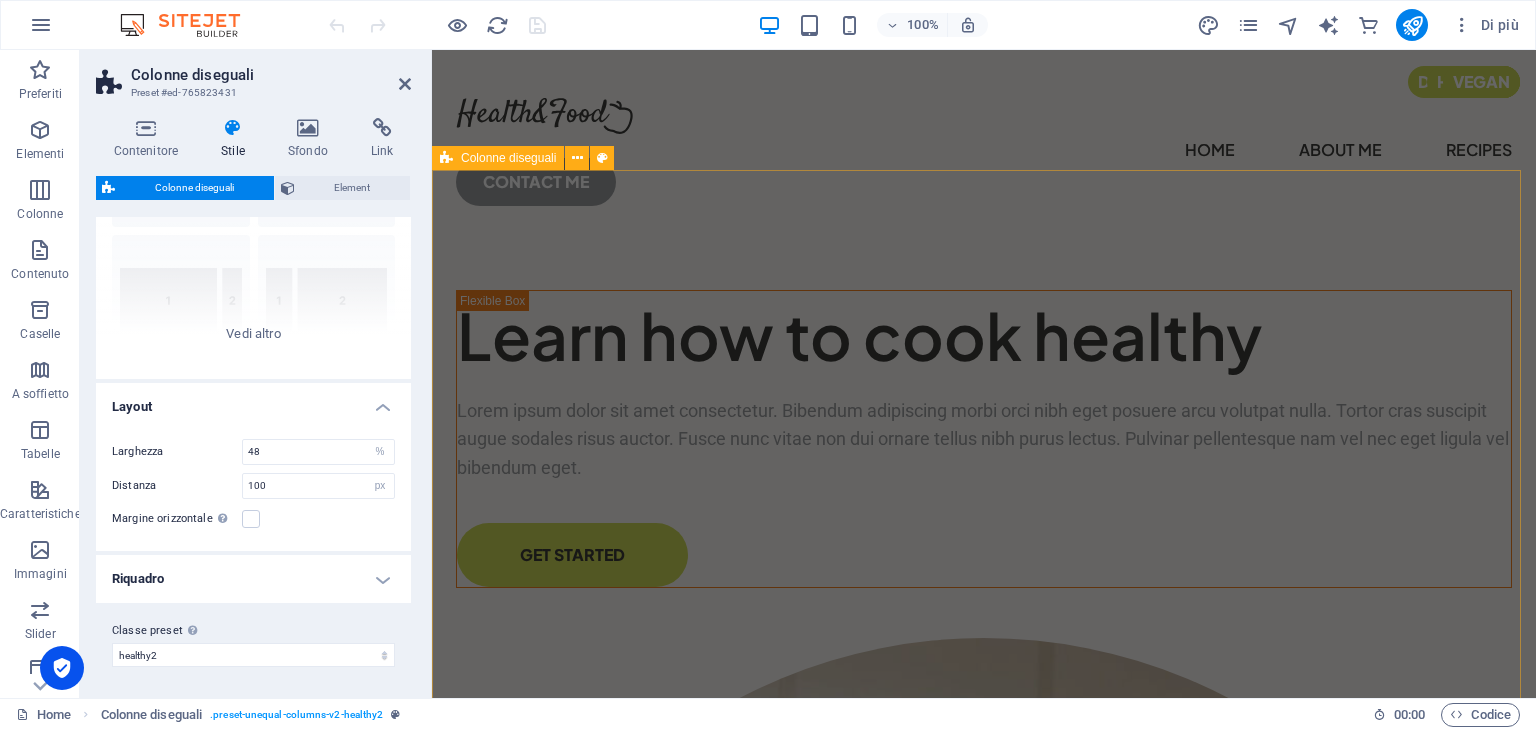 click on "Learn how to cook healthy Lorem ipsum dolor sit amet consectetur. Bibendum adipiscing morbi orci nibh eget posuere arcu volutpat nulla. Tortor cras suscipit augue sodales risus auctor. Fusce nunc vitae non dui ornare tellus nibh purus lectus. Pulvinar pellentesque nam vel nec eget ligula vel bibendum eget. GET STARTED" at bounding box center [984, 1006] 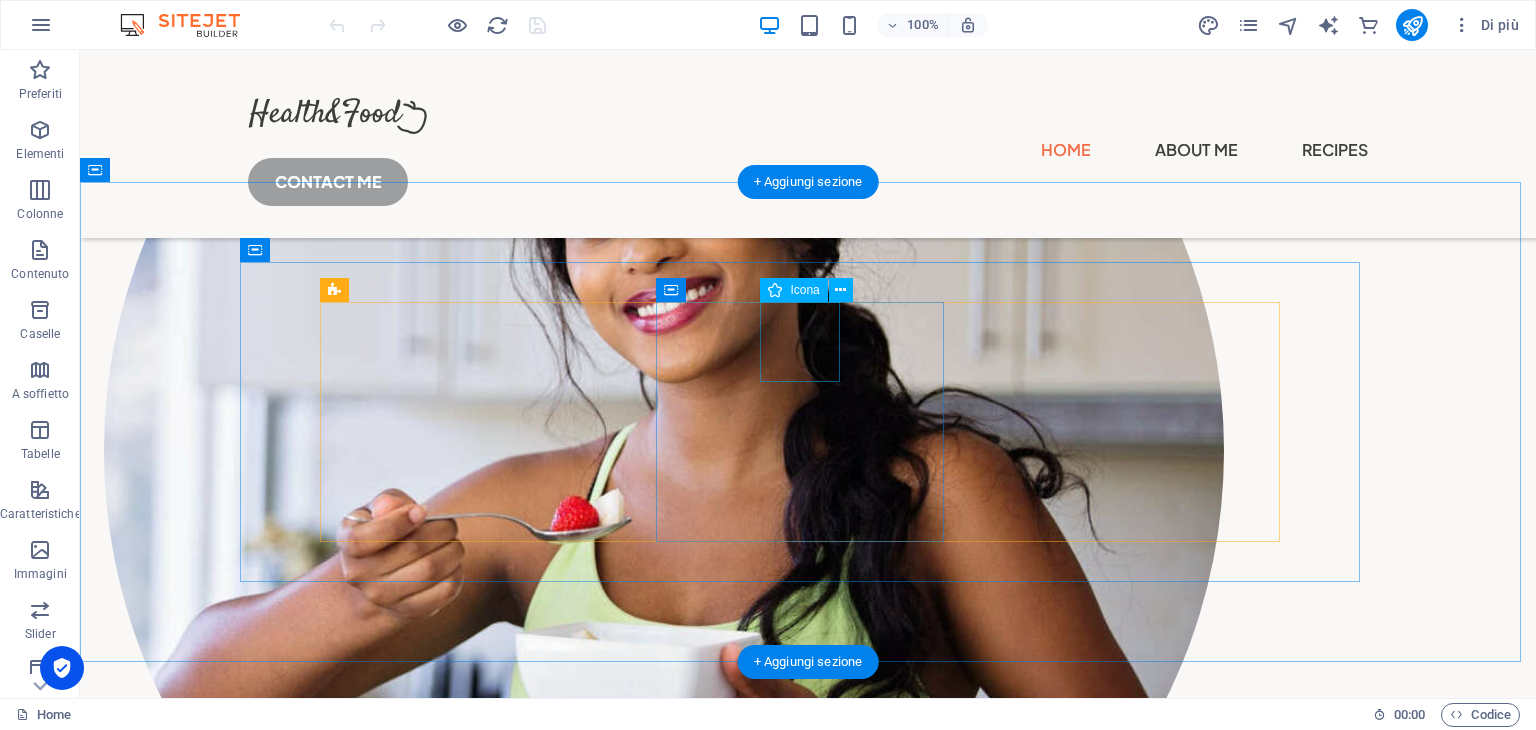 scroll, scrollTop: 666, scrollLeft: 0, axis: vertical 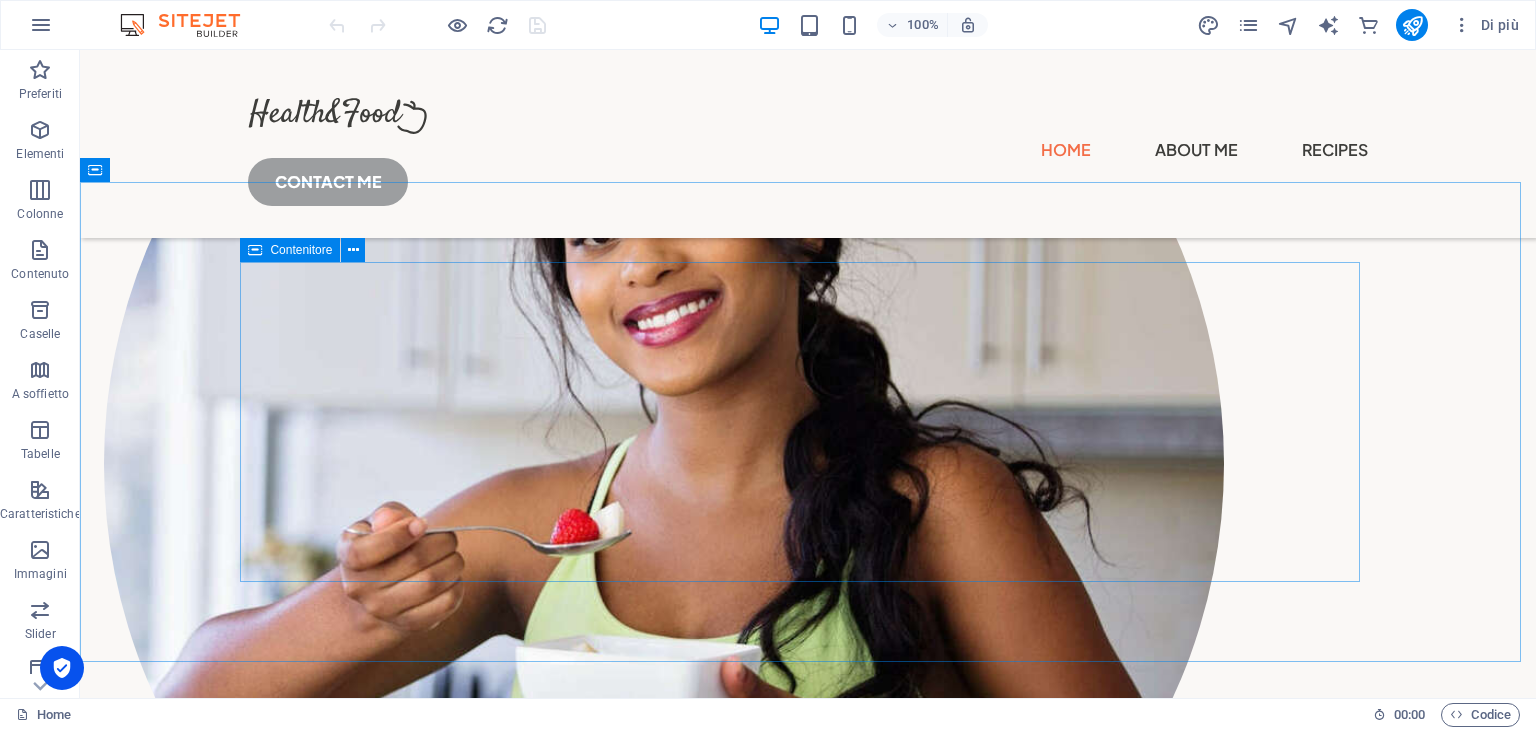 click on "Contenitore" at bounding box center [301, 250] 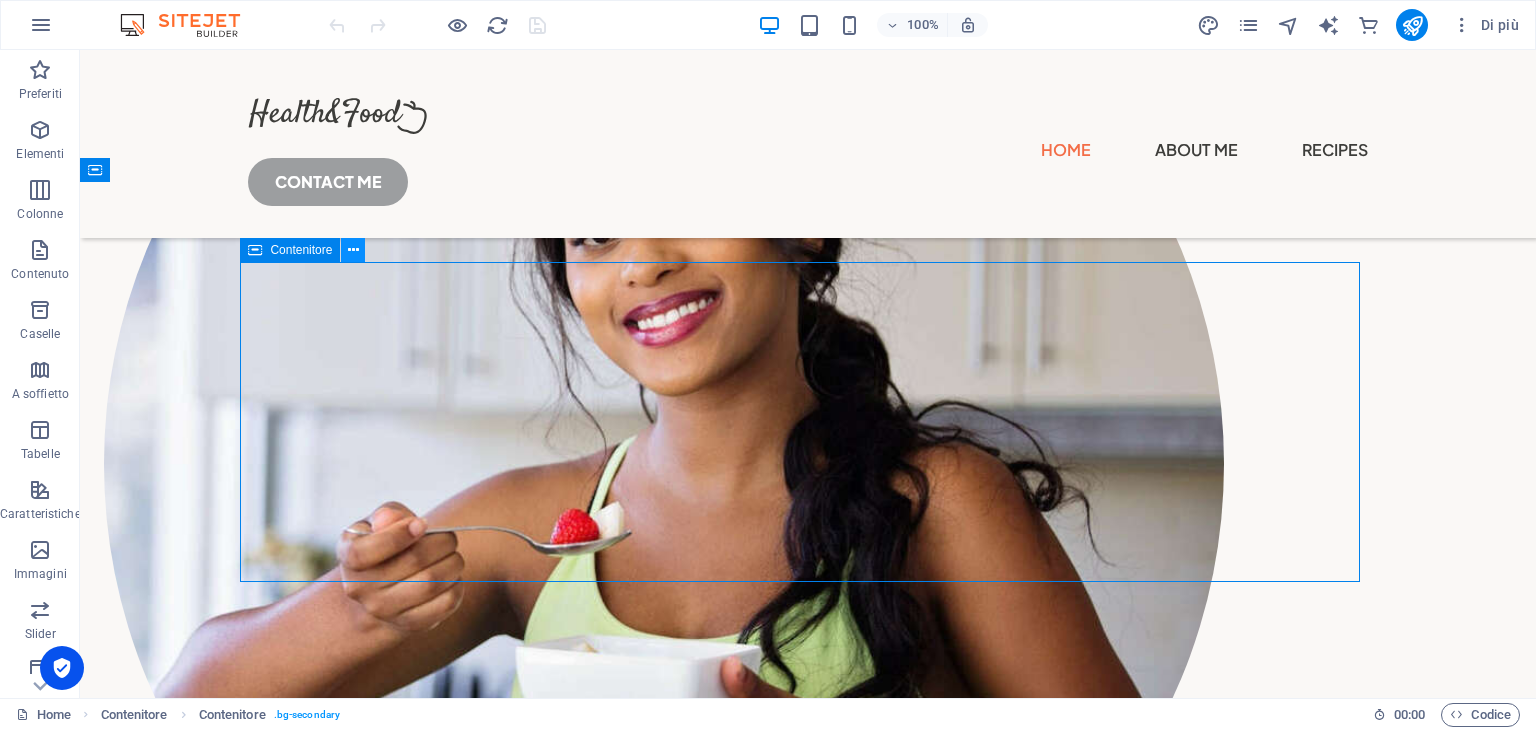 click at bounding box center [353, 250] 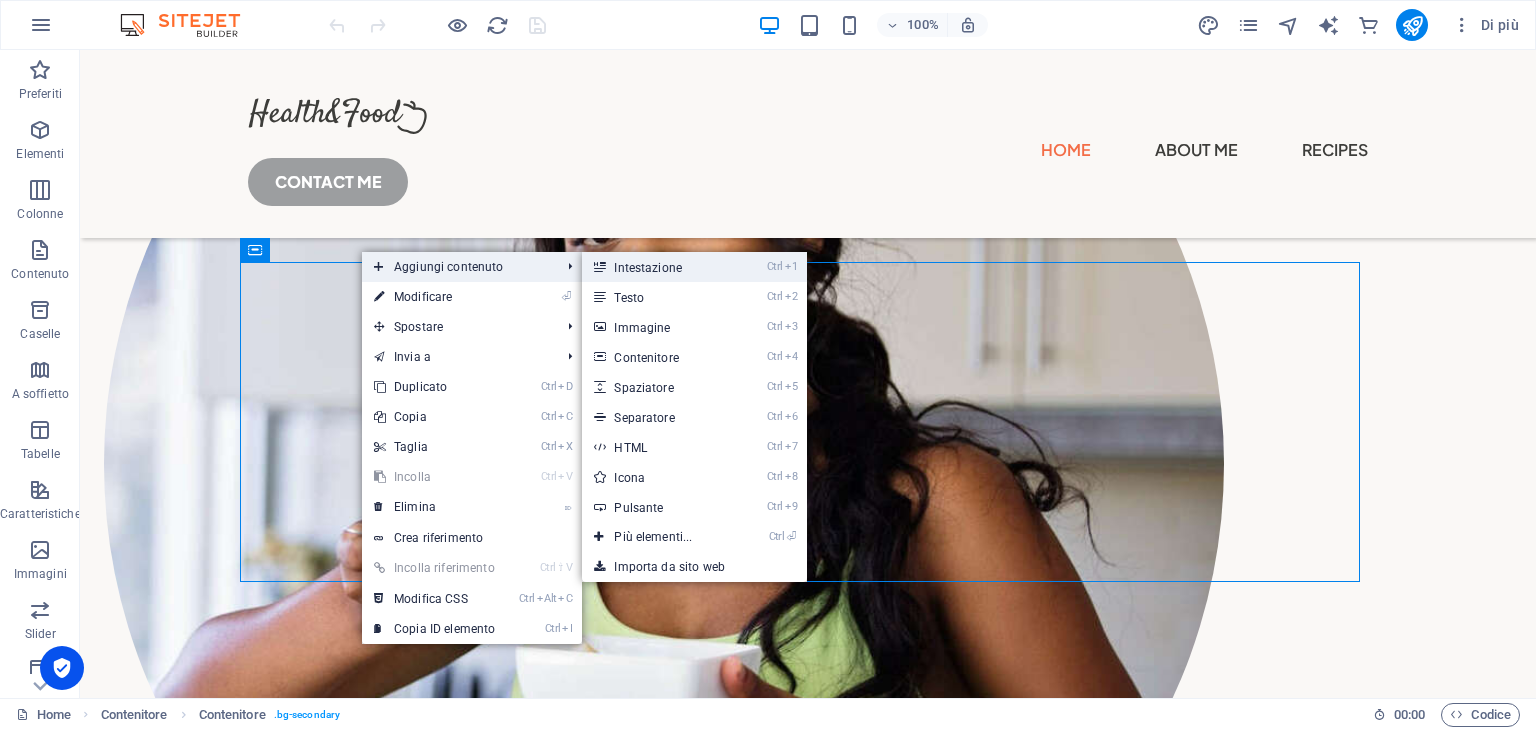 click on "Ctrl 1  Intestazione" at bounding box center [657, 267] 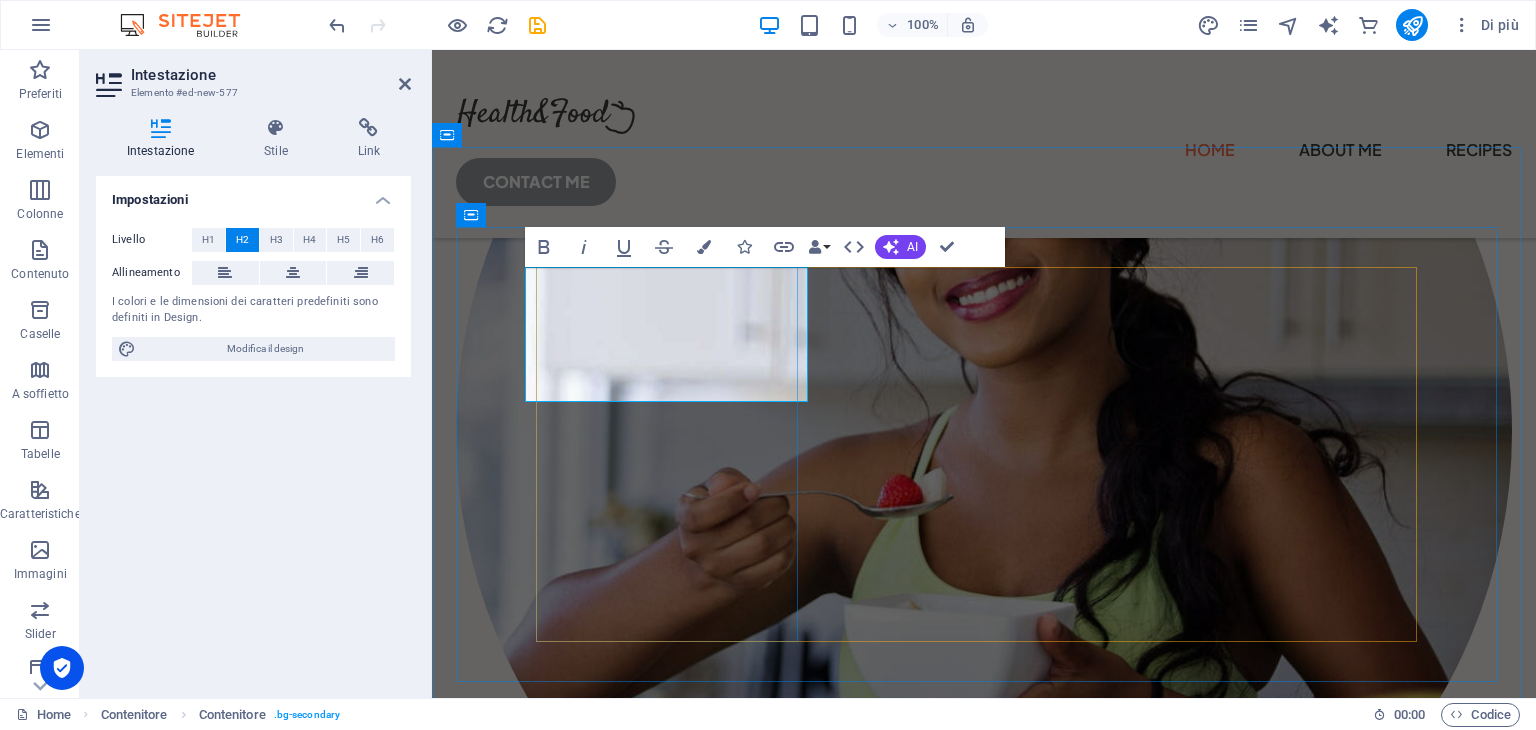 scroll, scrollTop: 659, scrollLeft: 0, axis: vertical 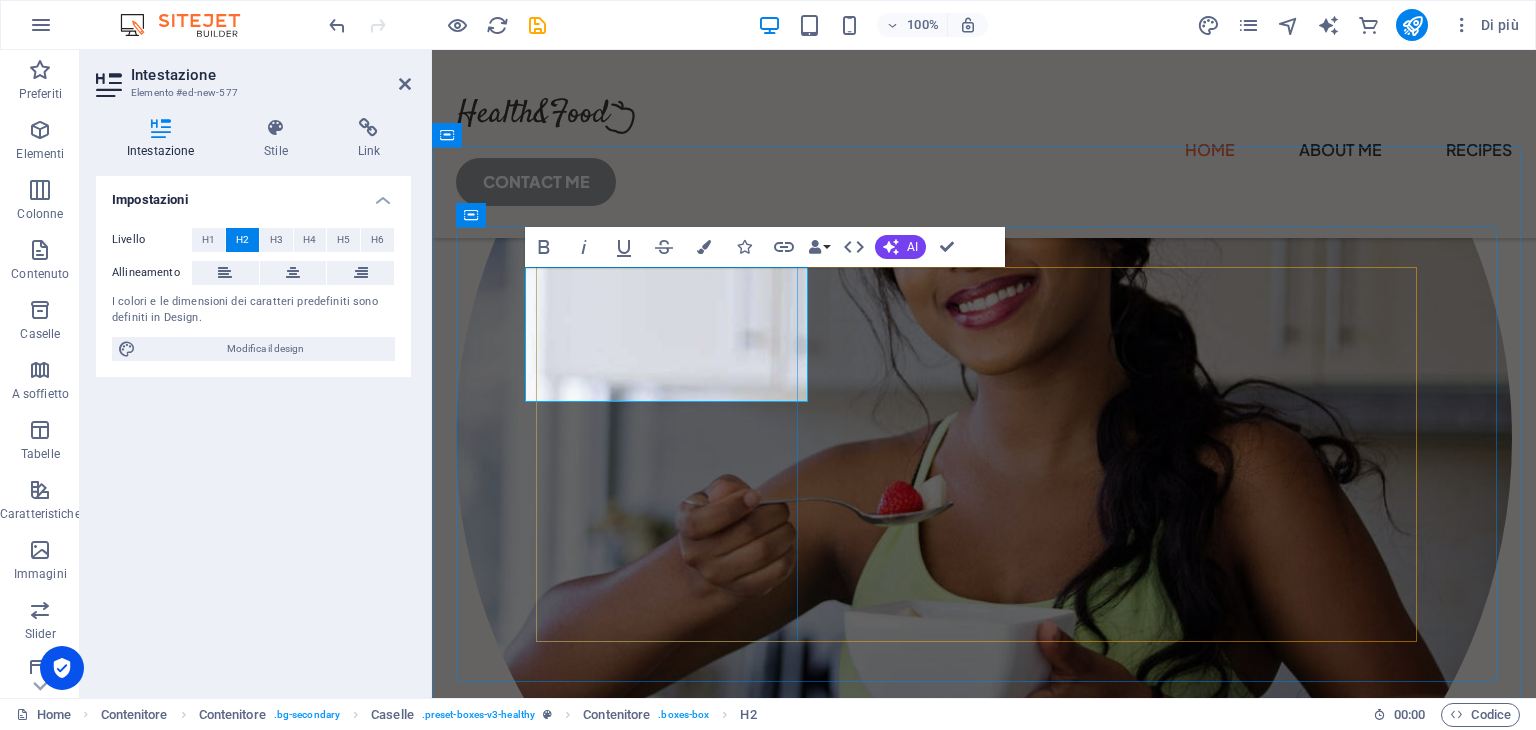 click on "Nuova intestazione" at bounding box center (669, 1268) 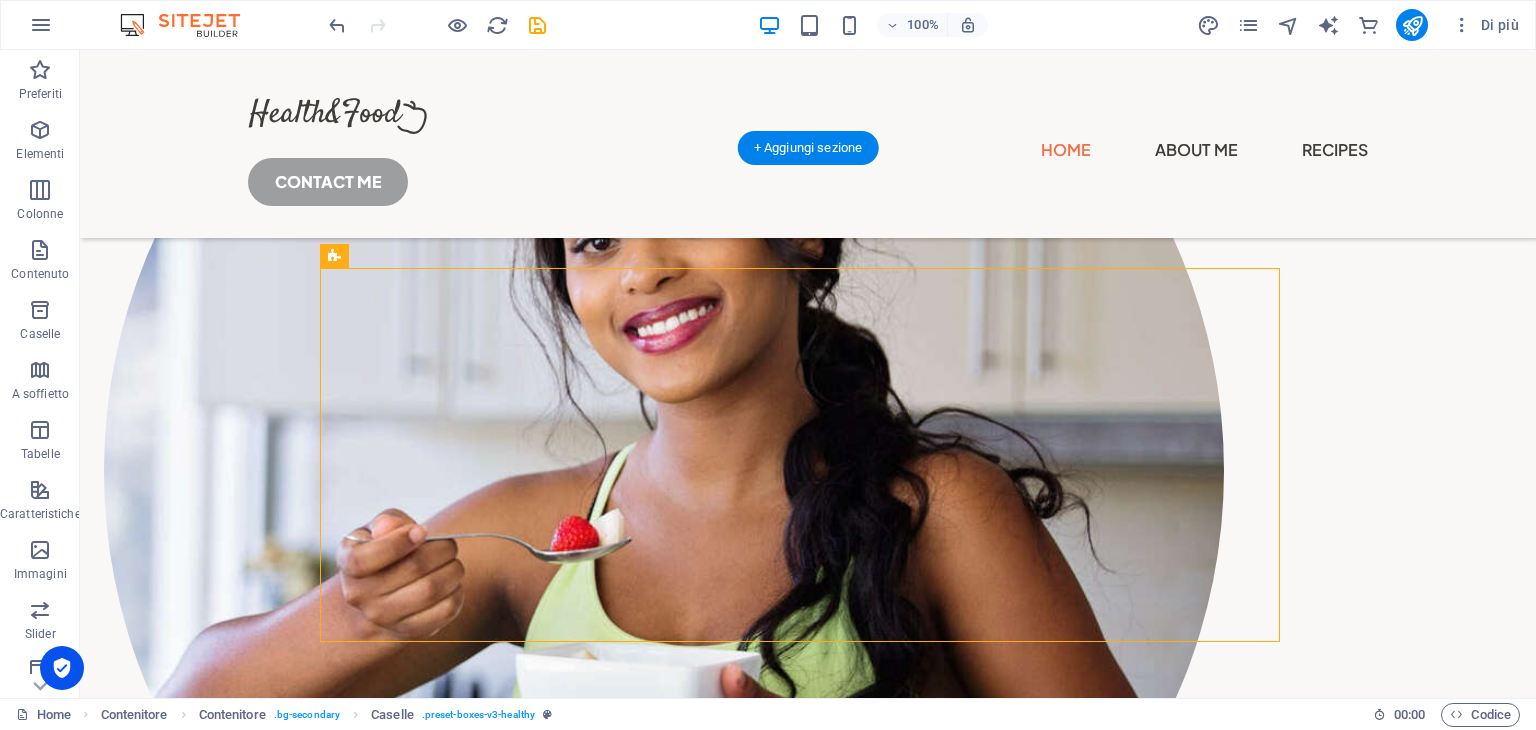 scroll, scrollTop: 700, scrollLeft: 0, axis: vertical 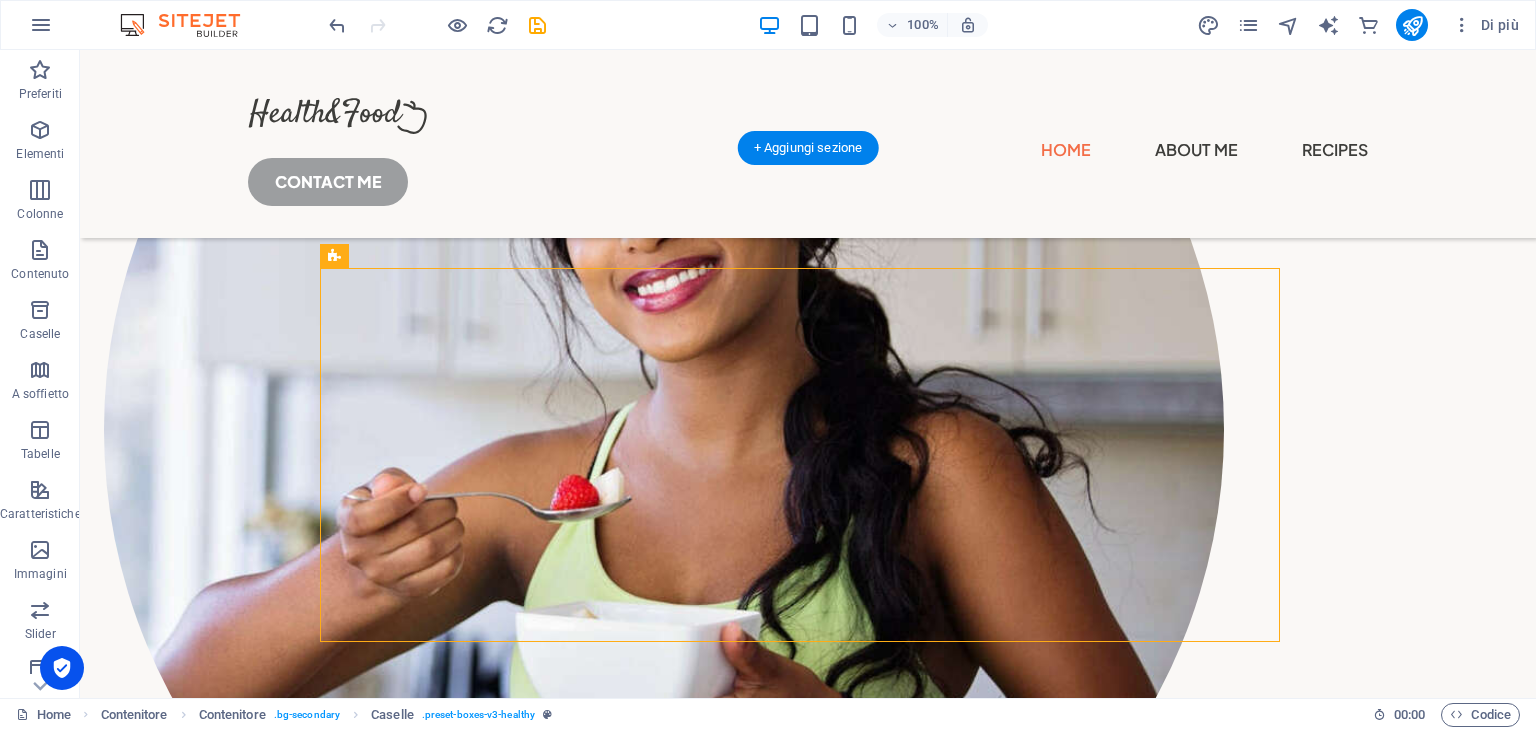 drag, startPoint x: 461, startPoint y: 376, endPoint x: 603, endPoint y: 281, distance: 170.84789 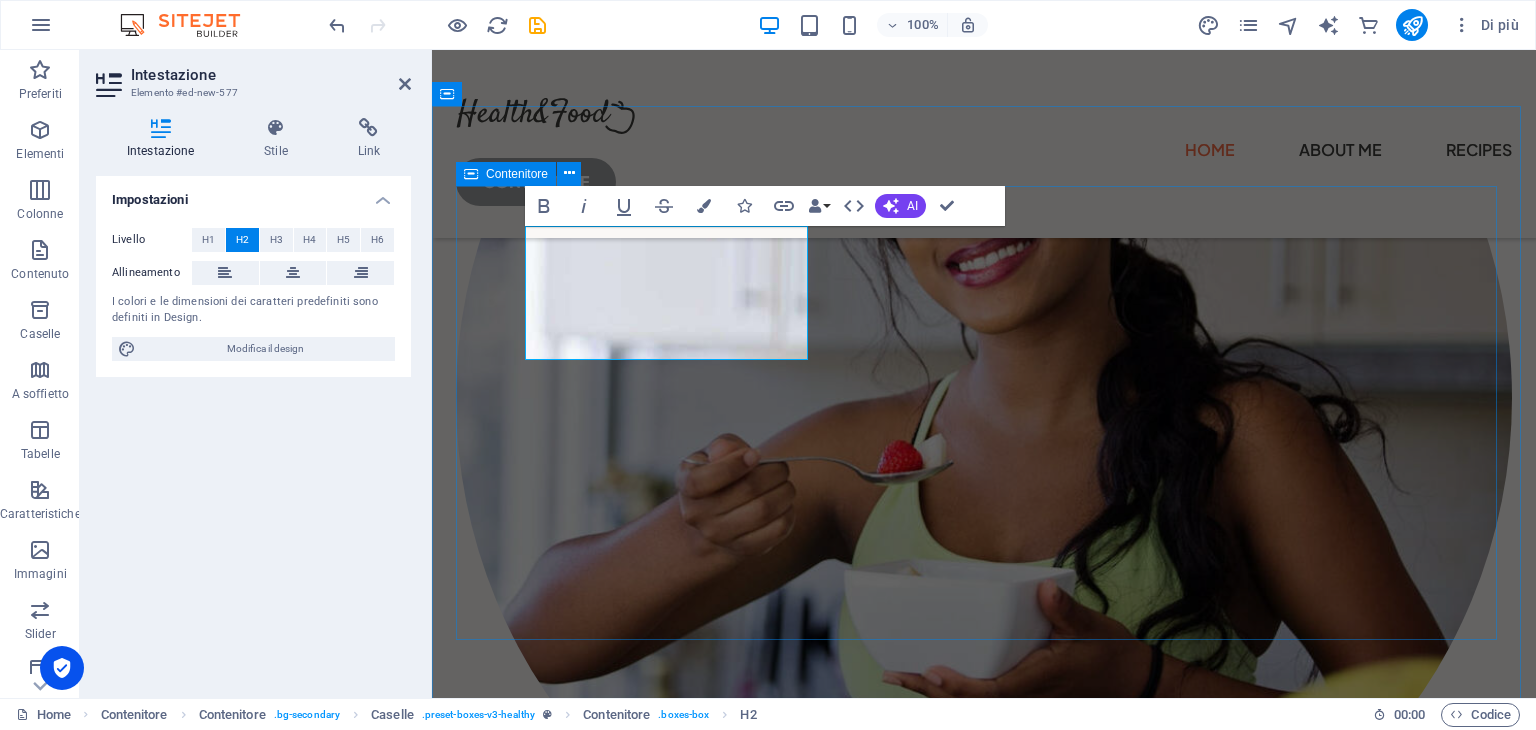 type 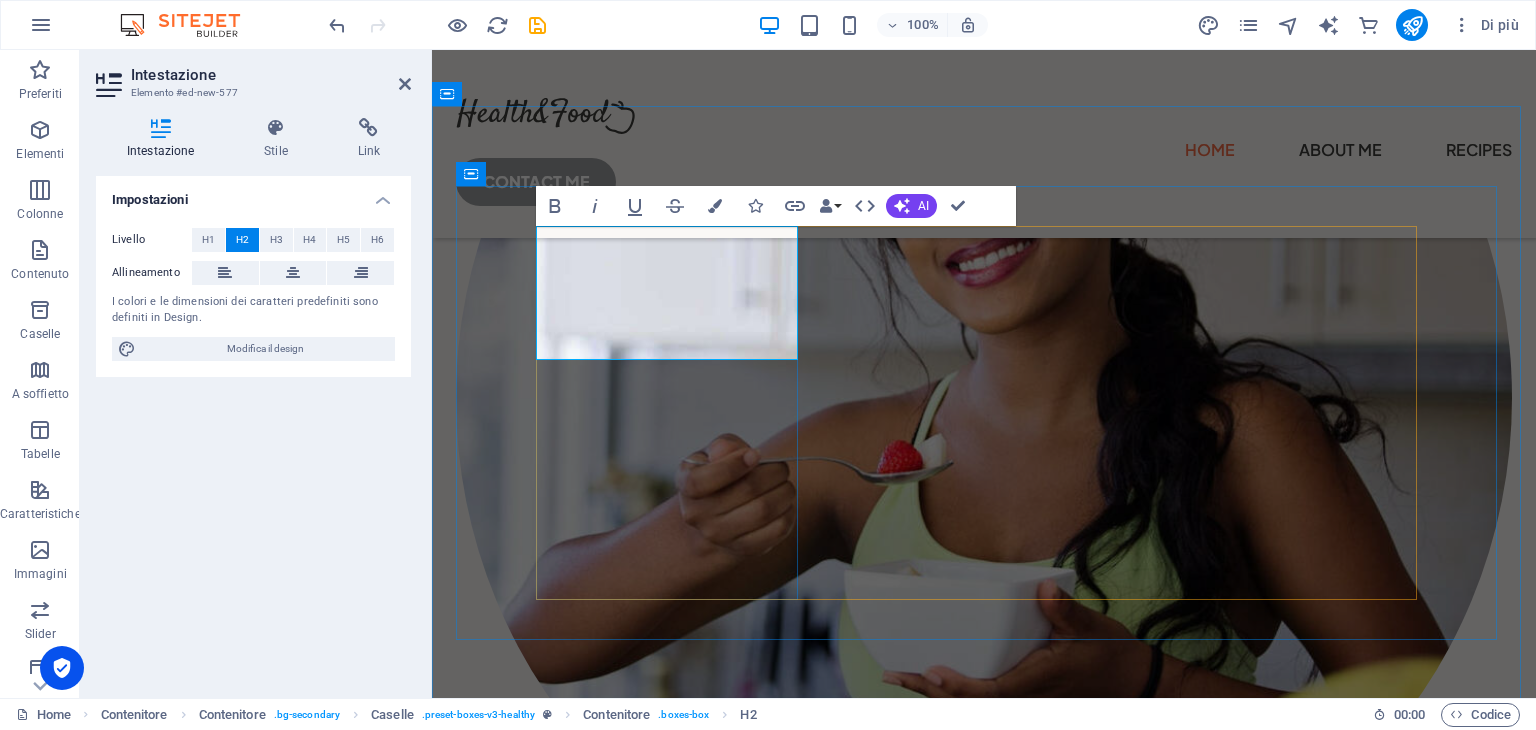 click on "​esempio ​ 300+ healthy recipes Lorem ipsum dolor sit amet consectetur. Bibendum adipiscing morbi orci nibh eget. 1000+ happy clients Lorem ipsum dolor sit amet consectetur. Bibendum adipiscing morbi orci nibh eget. 8+ years of experience Lorem ipsum dolor sit amet consectetur. Bibendum adipiscing morbi orci nibh eget." at bounding box center [984, 1577] 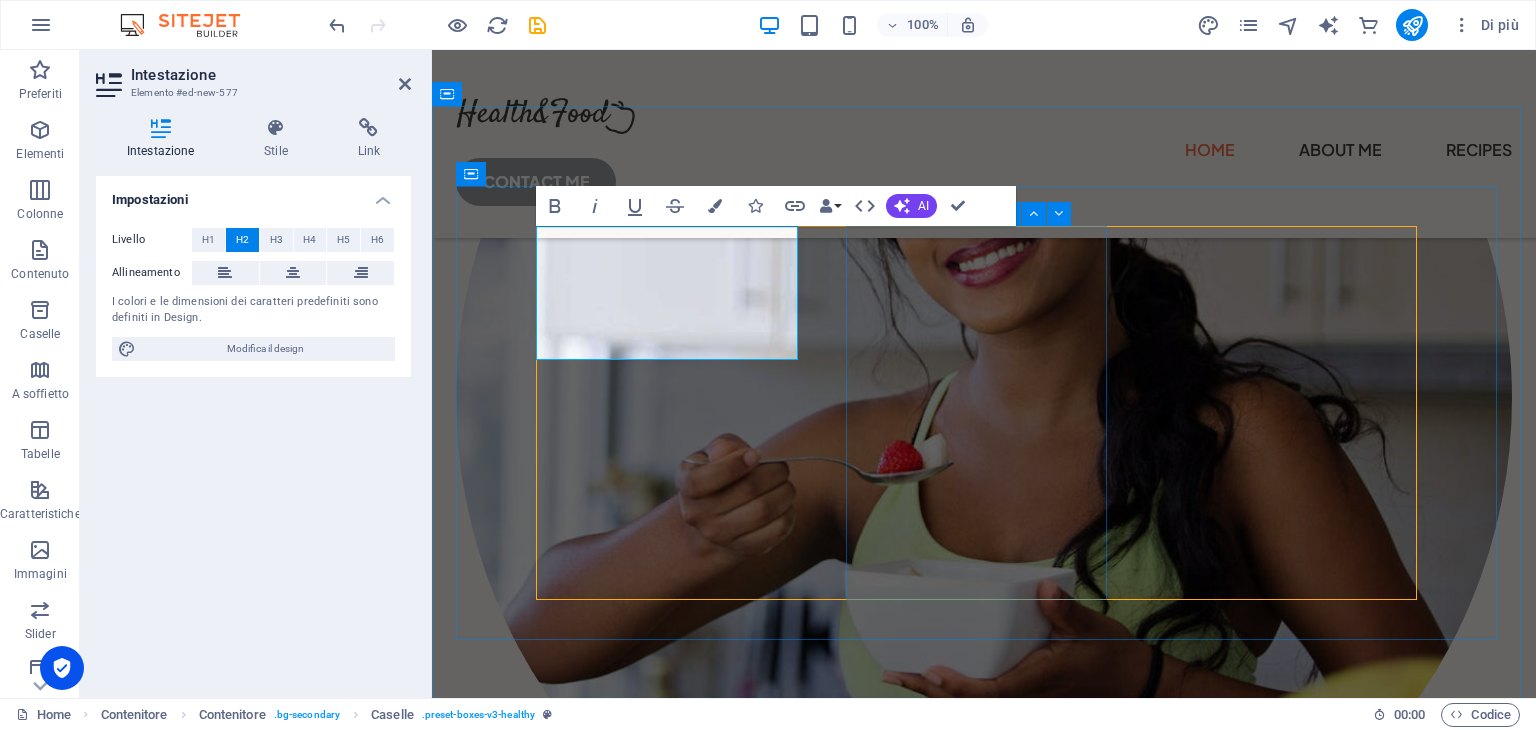click on "1000+ happy clients Lorem ipsum dolor sit amet consectetur. Bibendum adipiscing morbi orci nibh eget." at bounding box center [669, 1645] 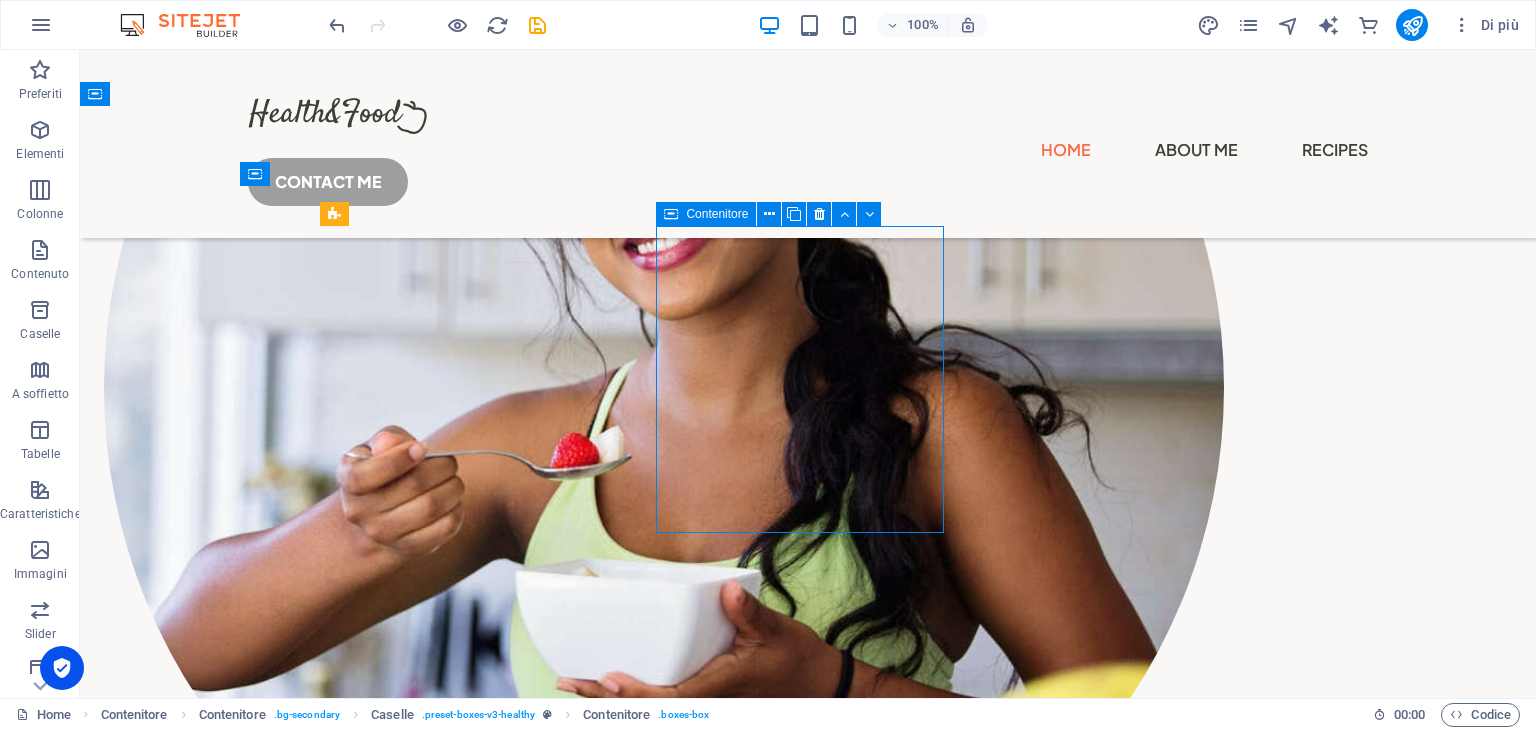 click on "1000+ happy clients Lorem ipsum dolor sit amet consectetur. Bibendum adipiscing morbi orci nibh eget." at bounding box center (472, 1600) 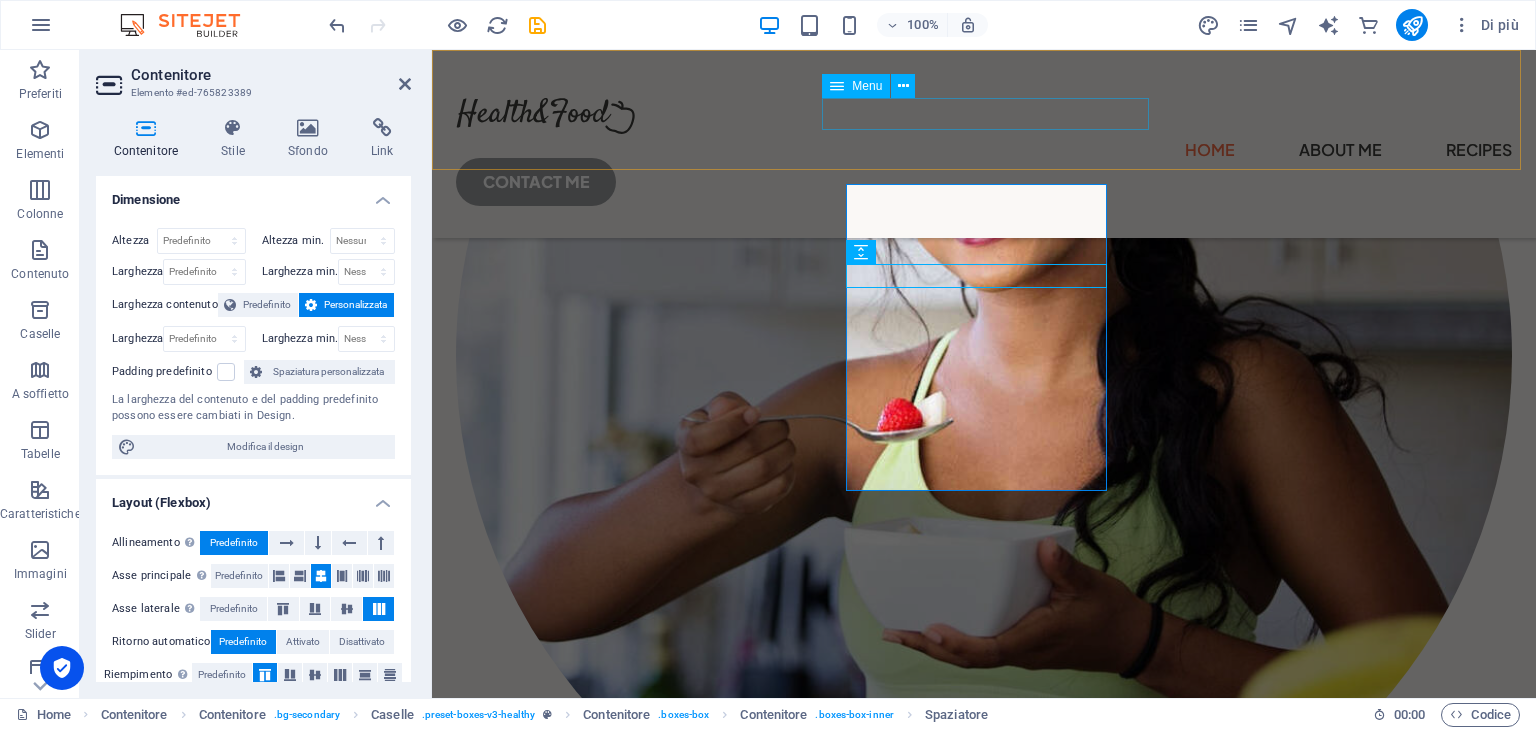 click on "Home About Me Recipes" at bounding box center (984, 150) 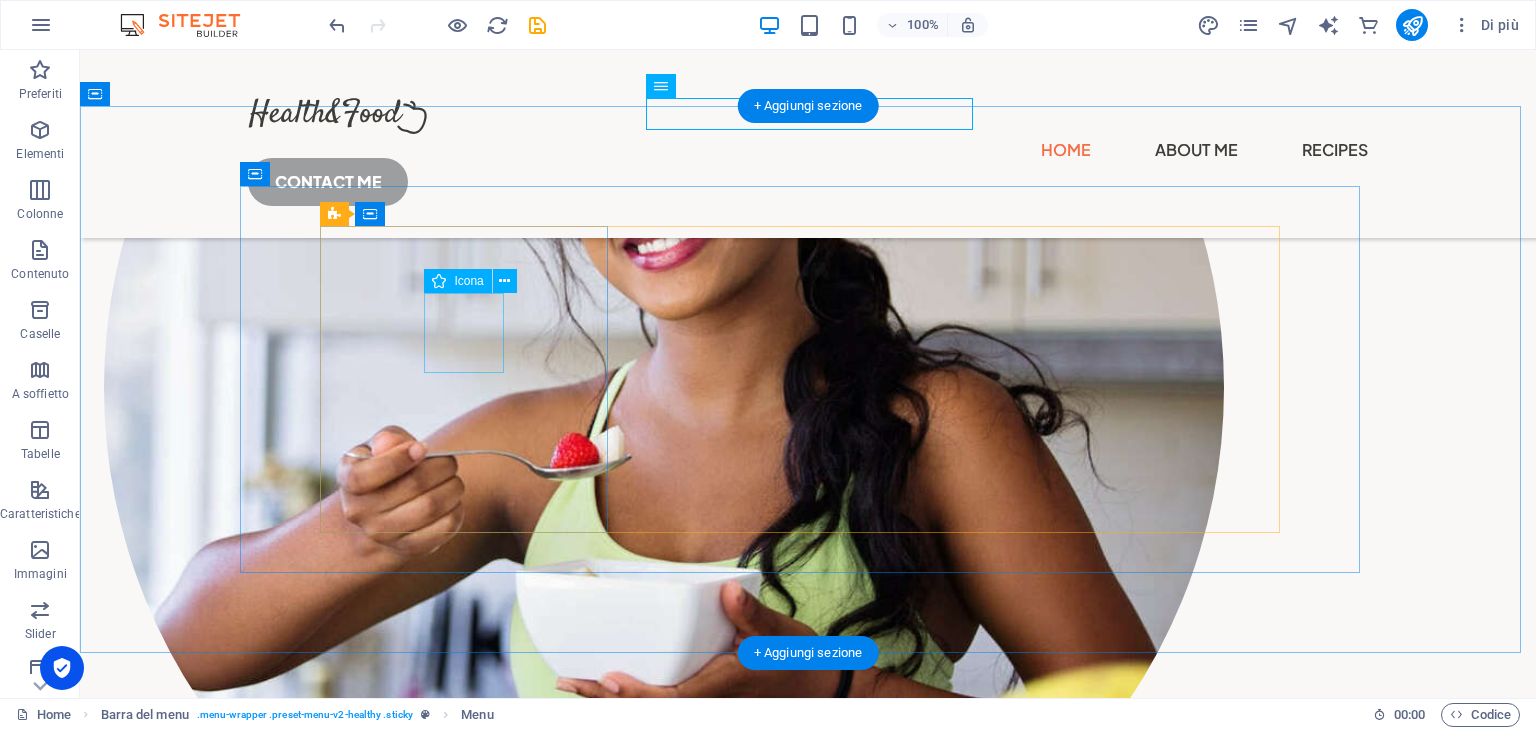 click at bounding box center (472, 1256) 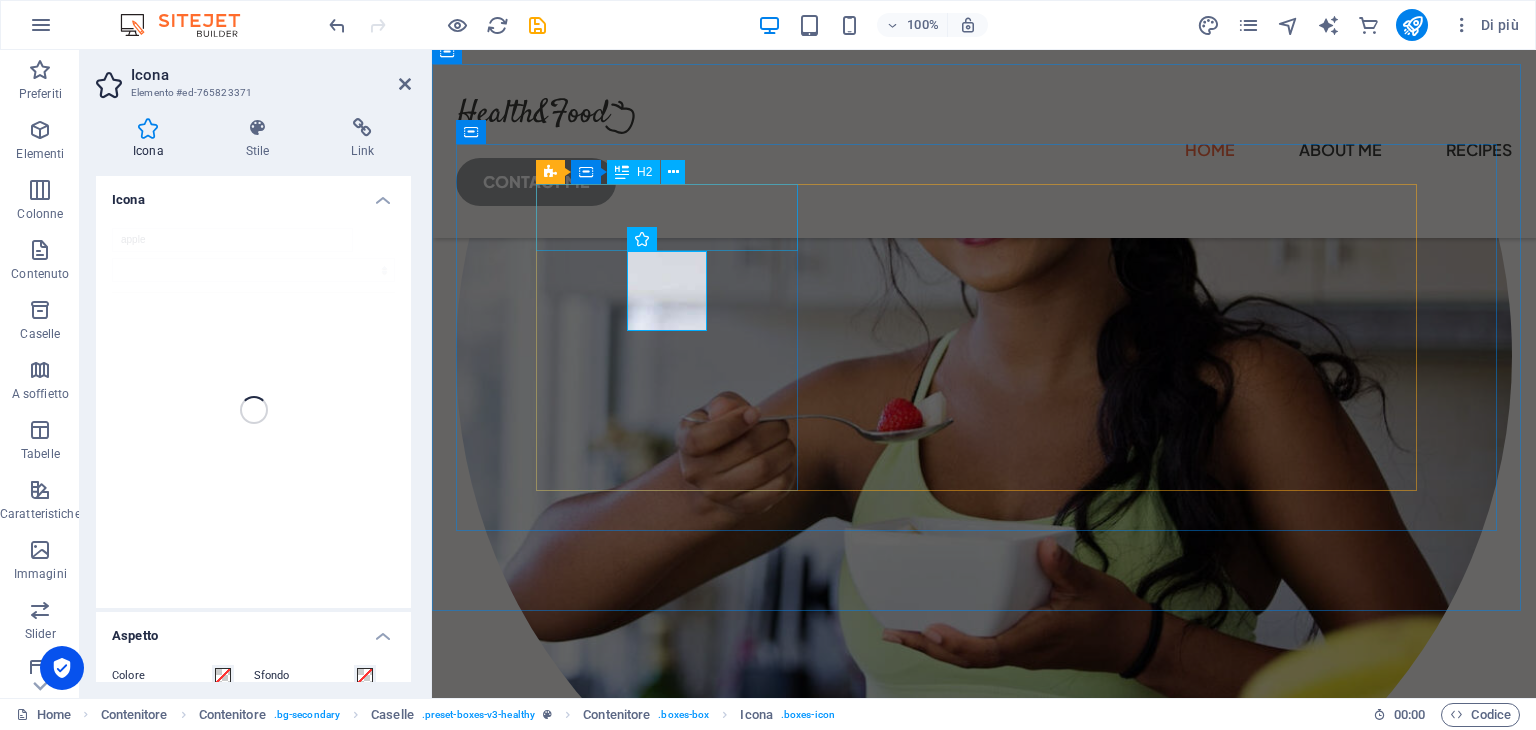 click on "esempio" at bounding box center [669, 1117] 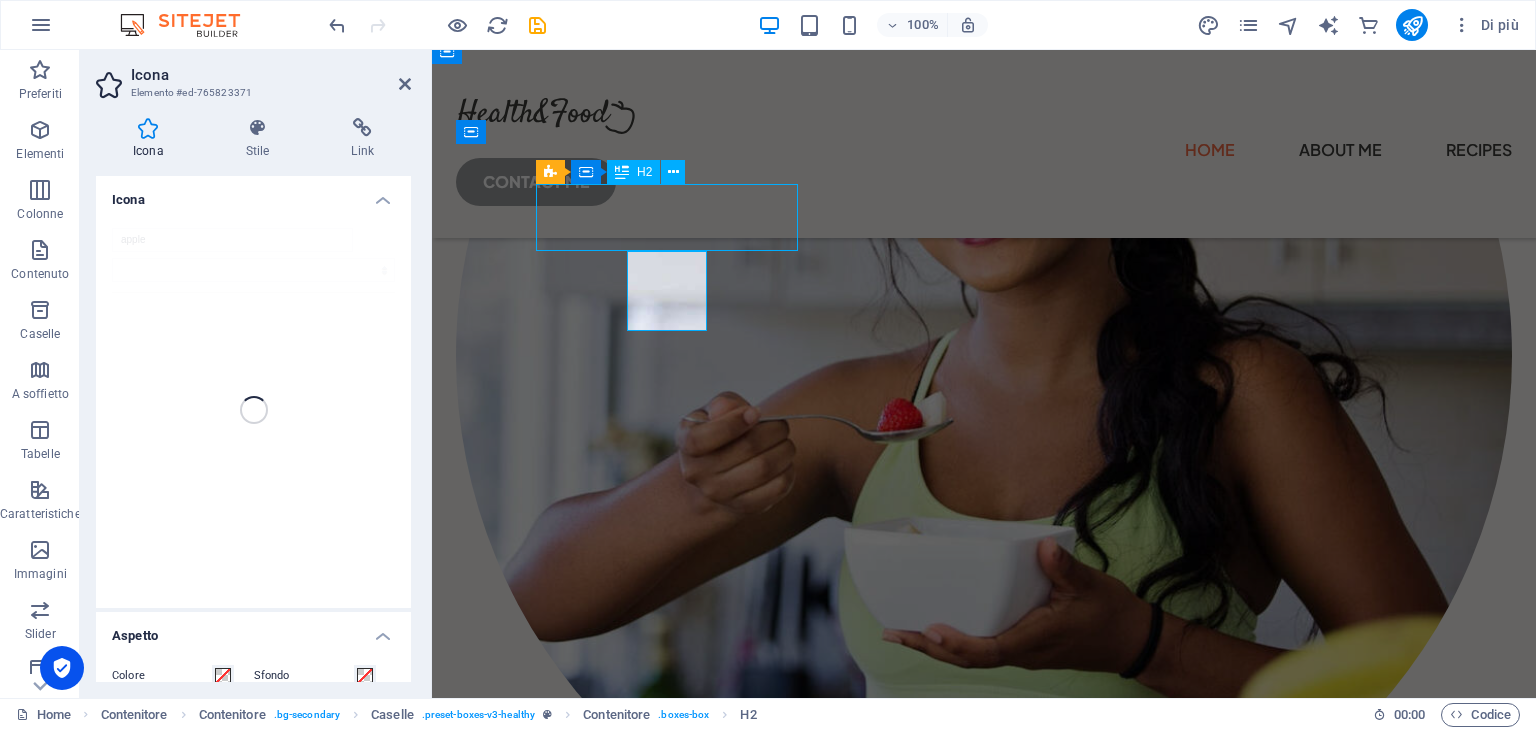 click on "esempio" at bounding box center (669, 1117) 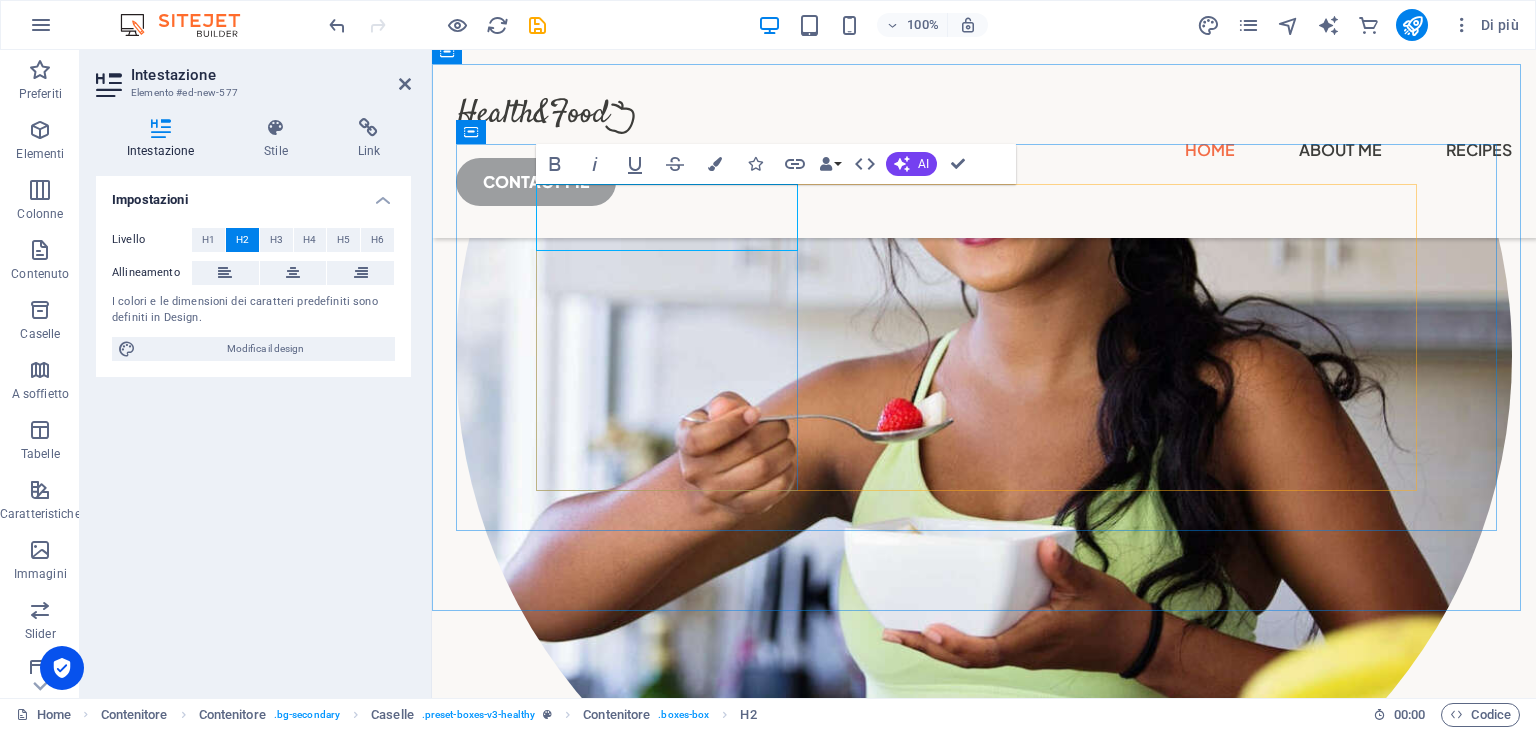 click on "esempio 300+ healthy recipes Lorem ipsum dolor sit amet consectetur. Bibendum adipiscing morbi orci nibh eget." at bounding box center [669, 1237] 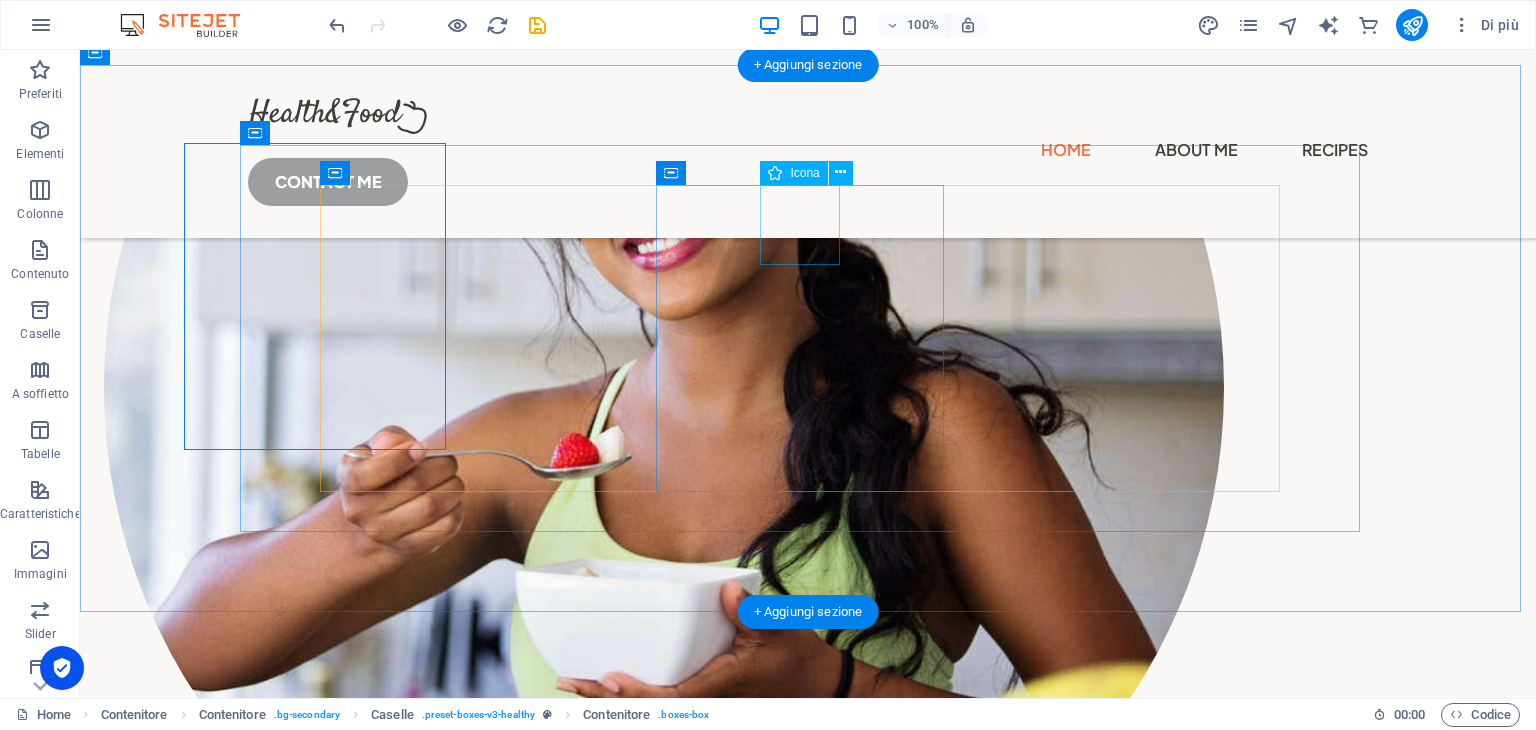 scroll, scrollTop: 784, scrollLeft: 0, axis: vertical 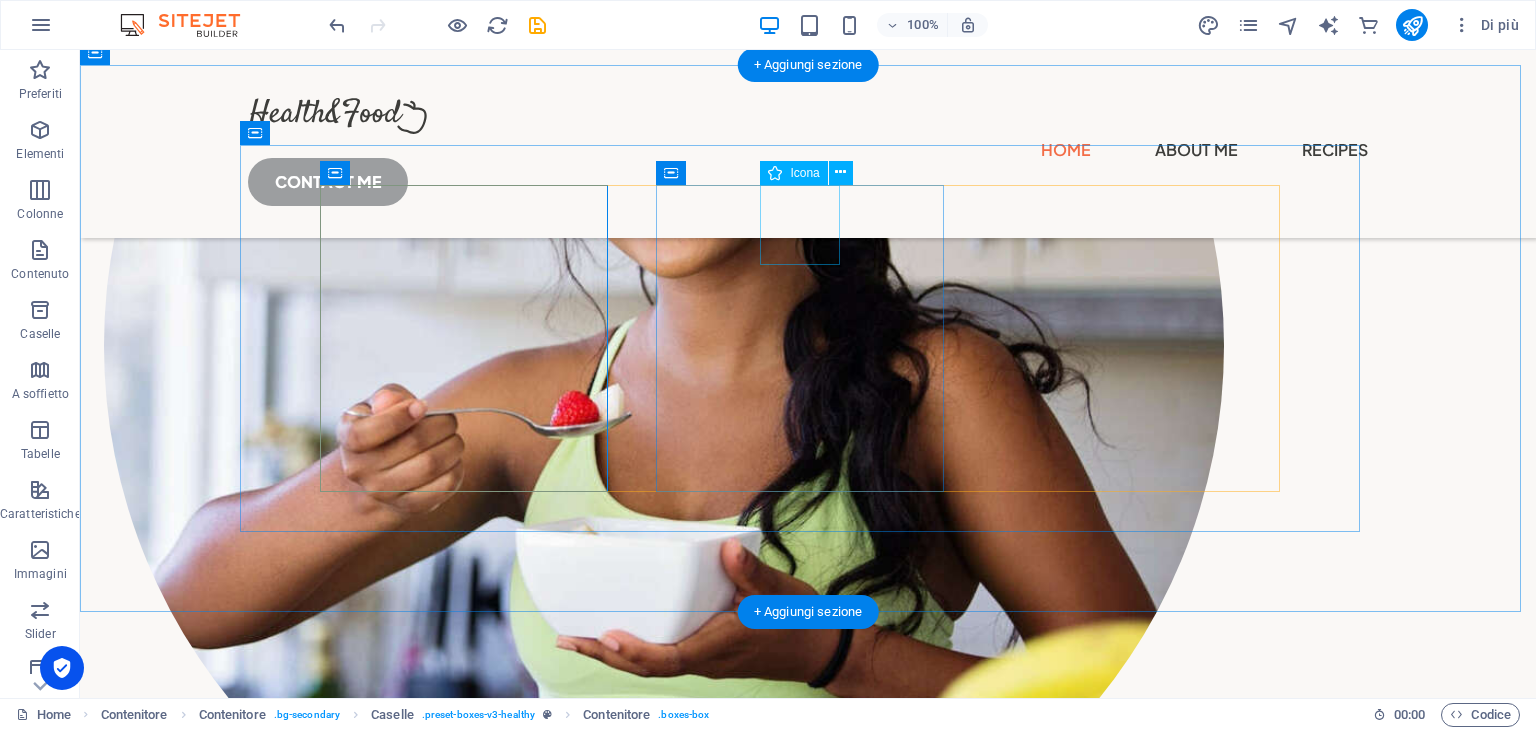 click at bounding box center (472, 1478) 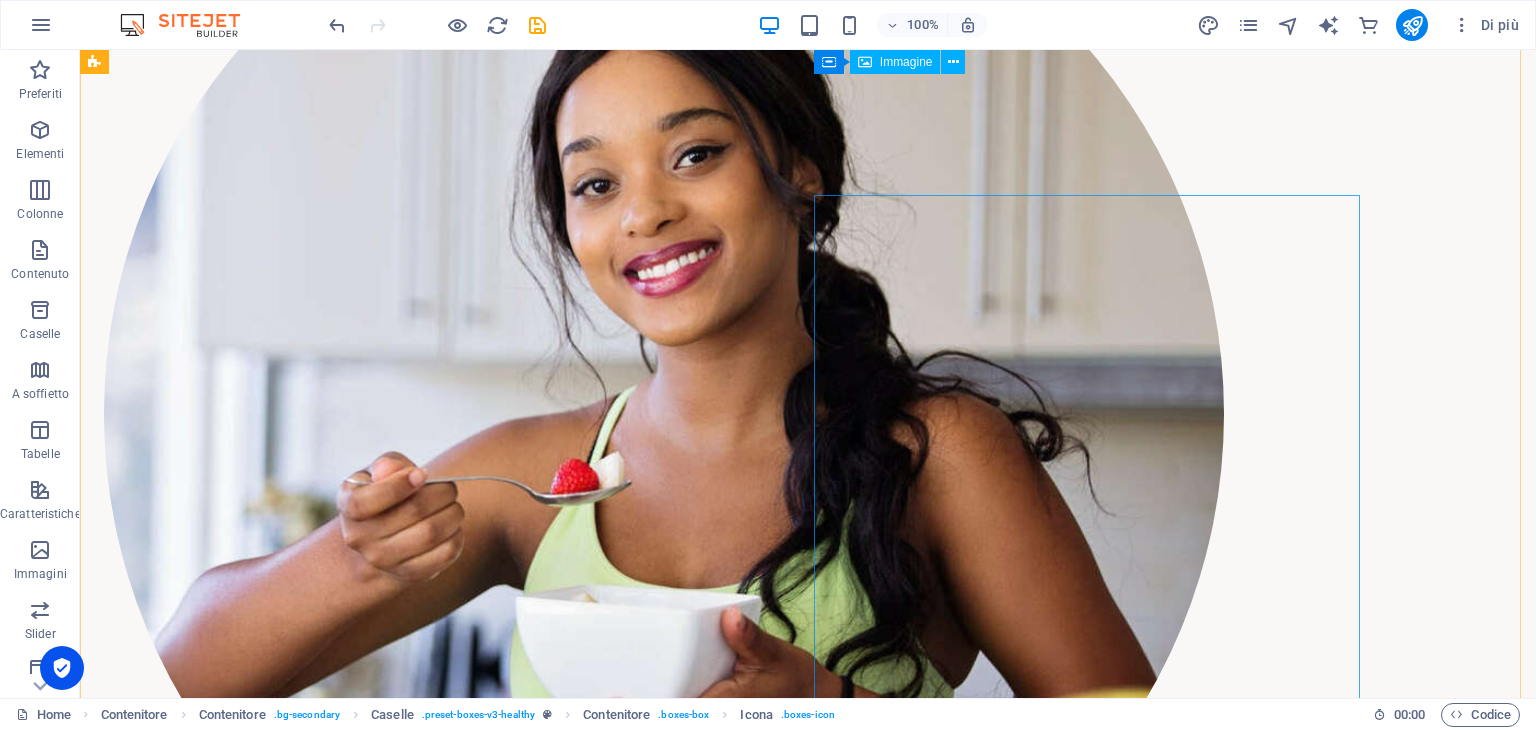scroll, scrollTop: 0, scrollLeft: 0, axis: both 